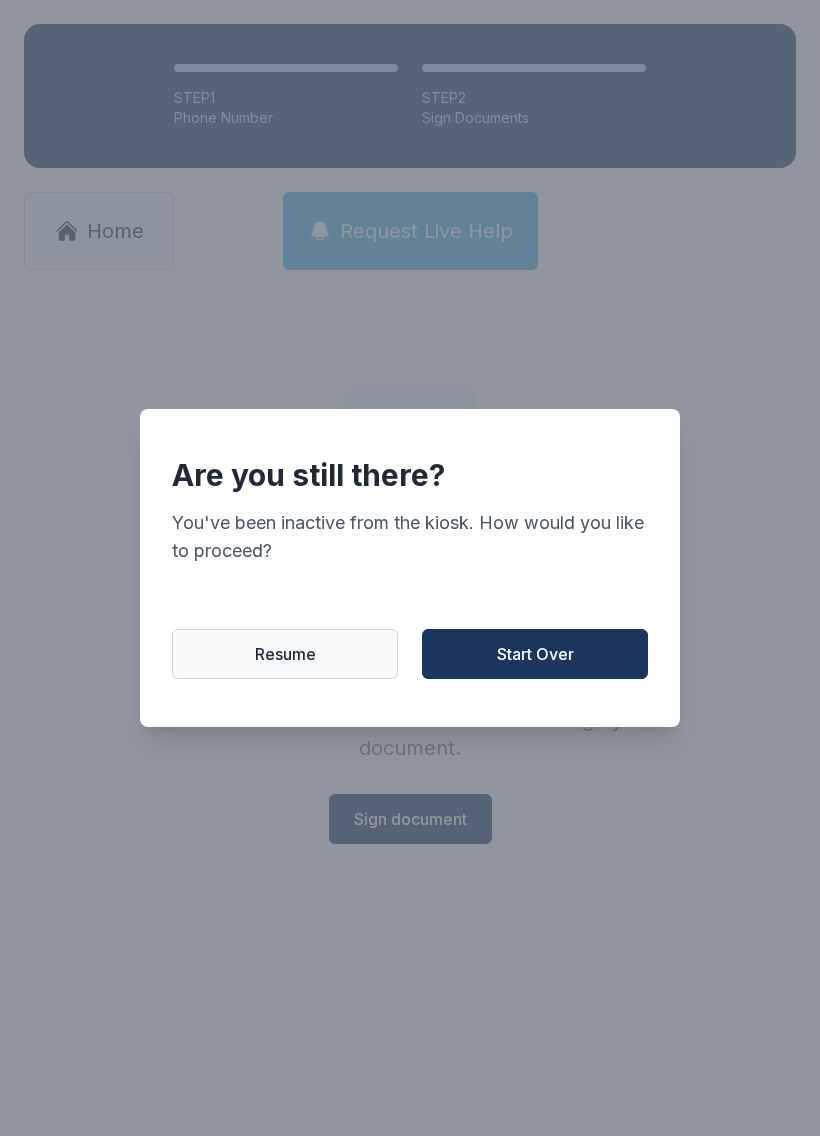 scroll, scrollTop: 0, scrollLeft: 0, axis: both 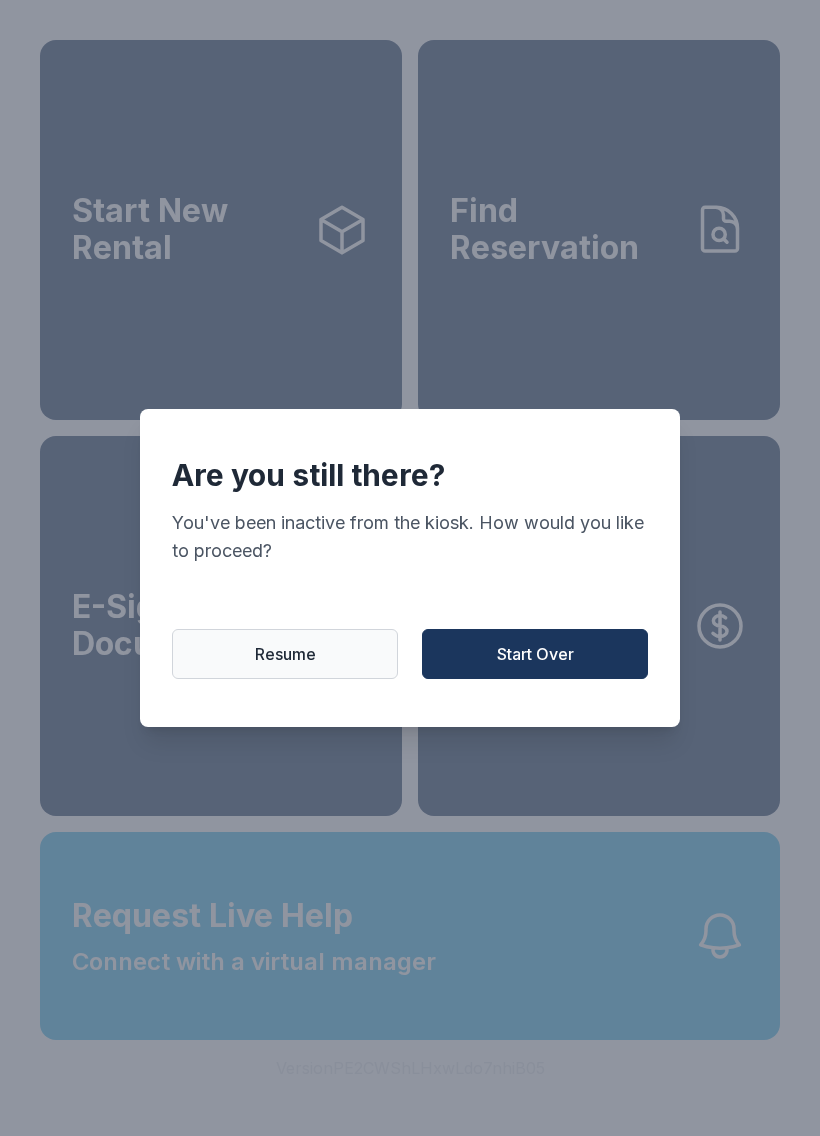 click on "Start Over" at bounding box center [535, 654] 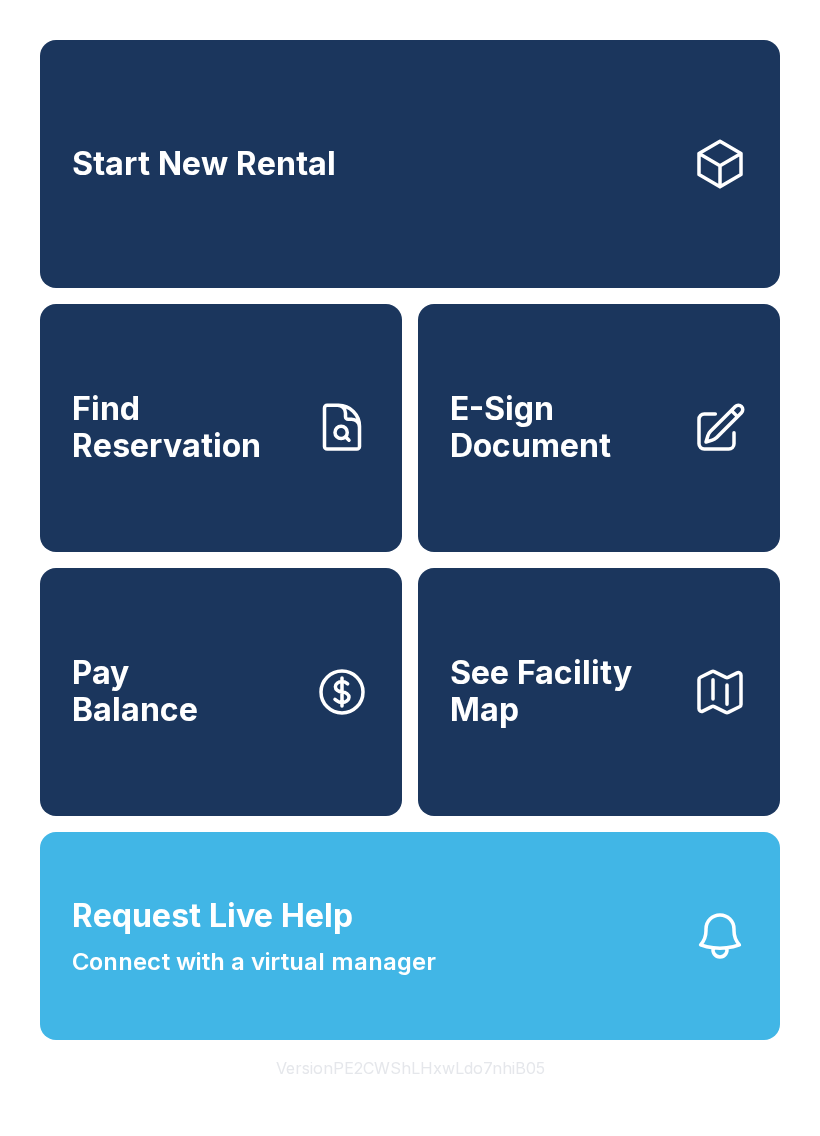click on "Start New Rental" at bounding box center (410, 164) 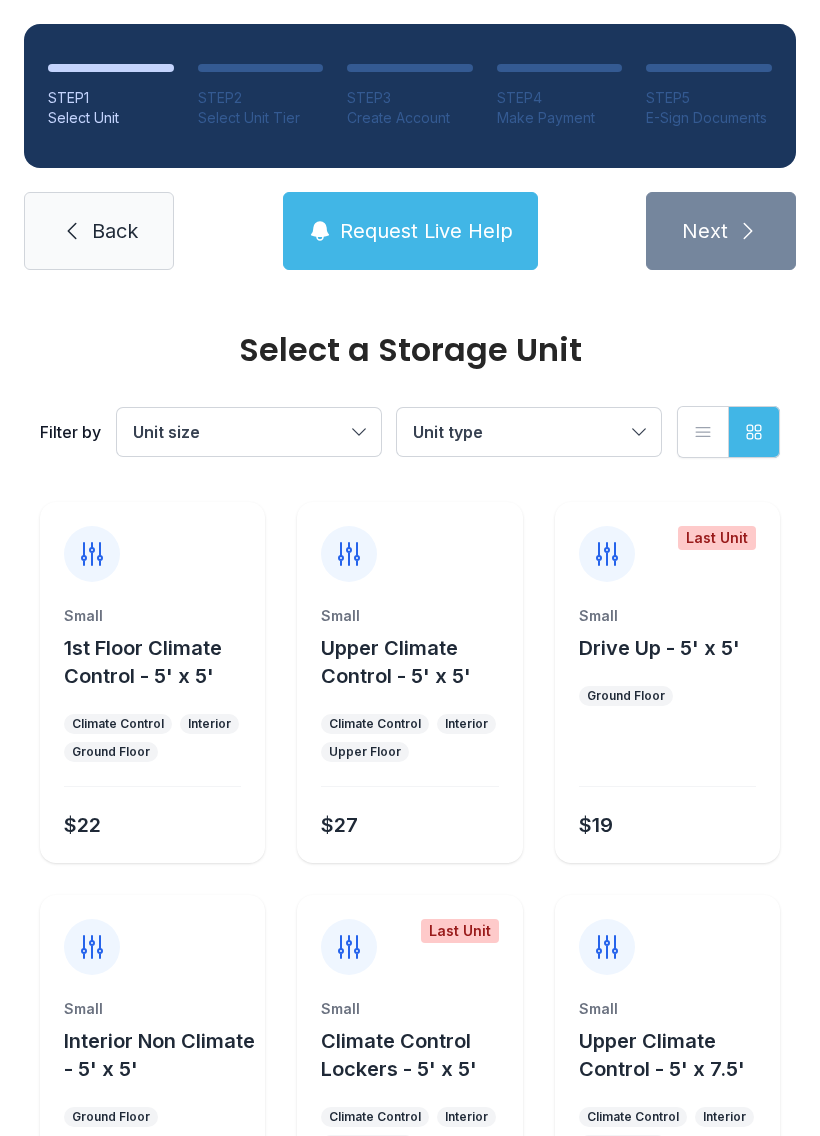 scroll, scrollTop: 0, scrollLeft: 0, axis: both 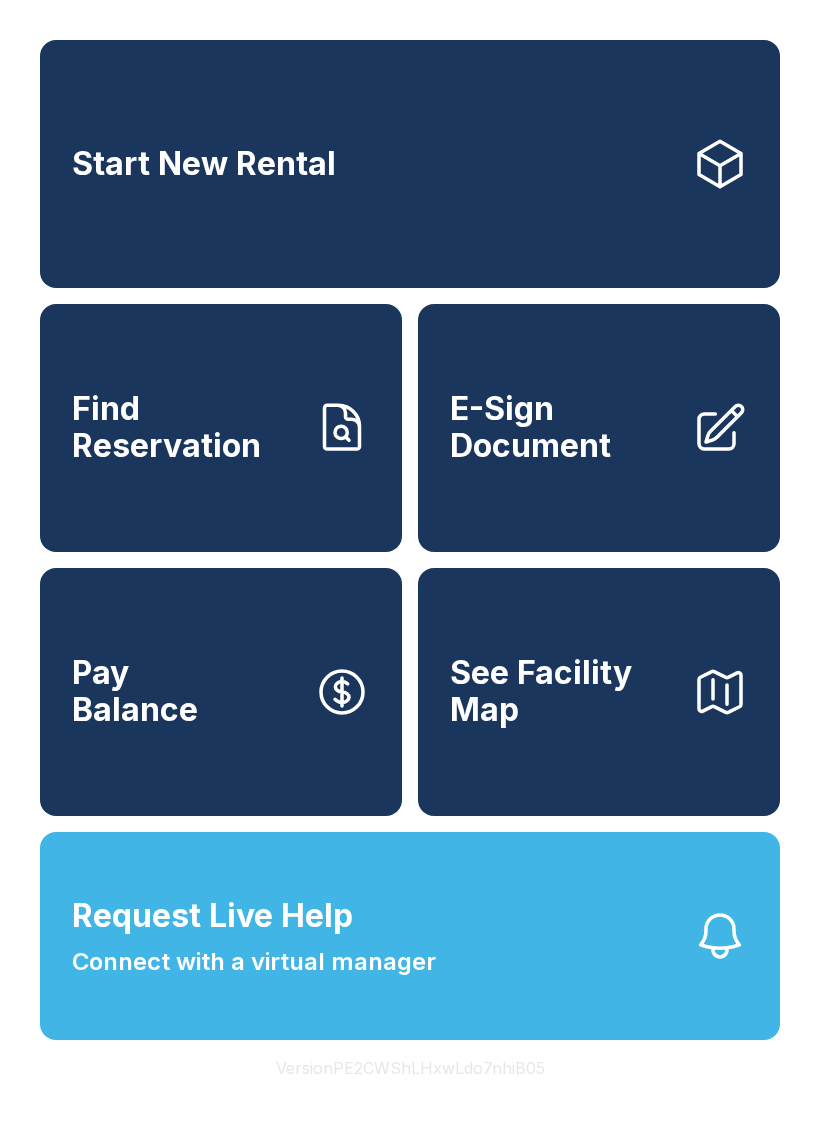 click on "Pay  Balance" at bounding box center [221, 692] 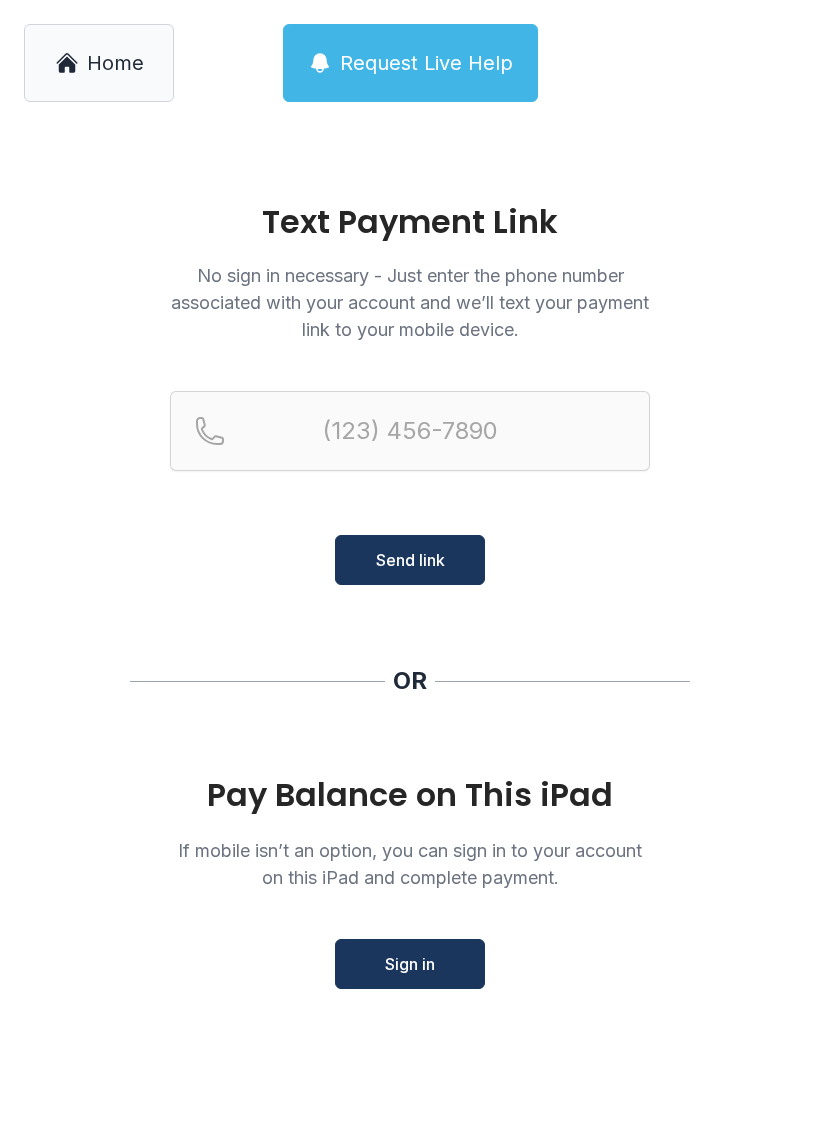 click on "Home" at bounding box center [115, 63] 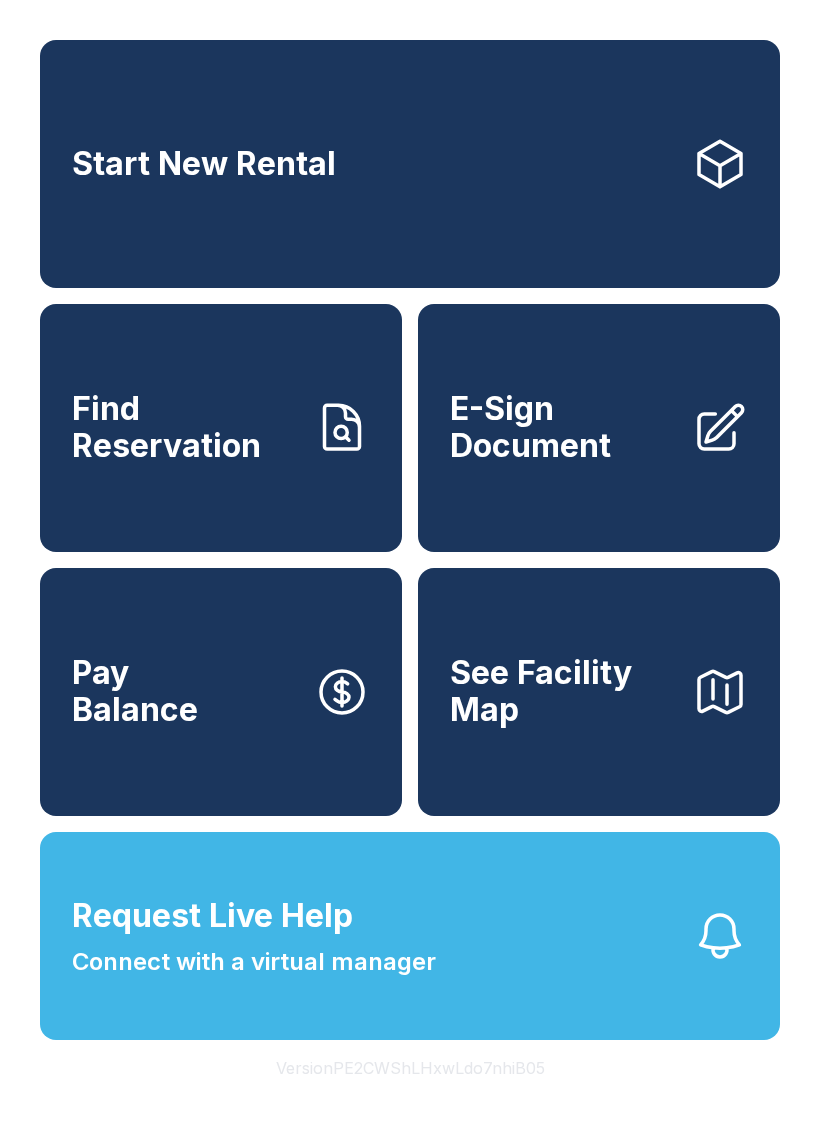 click on "Request Live Help Connect with a virtual manager" at bounding box center (410, 936) 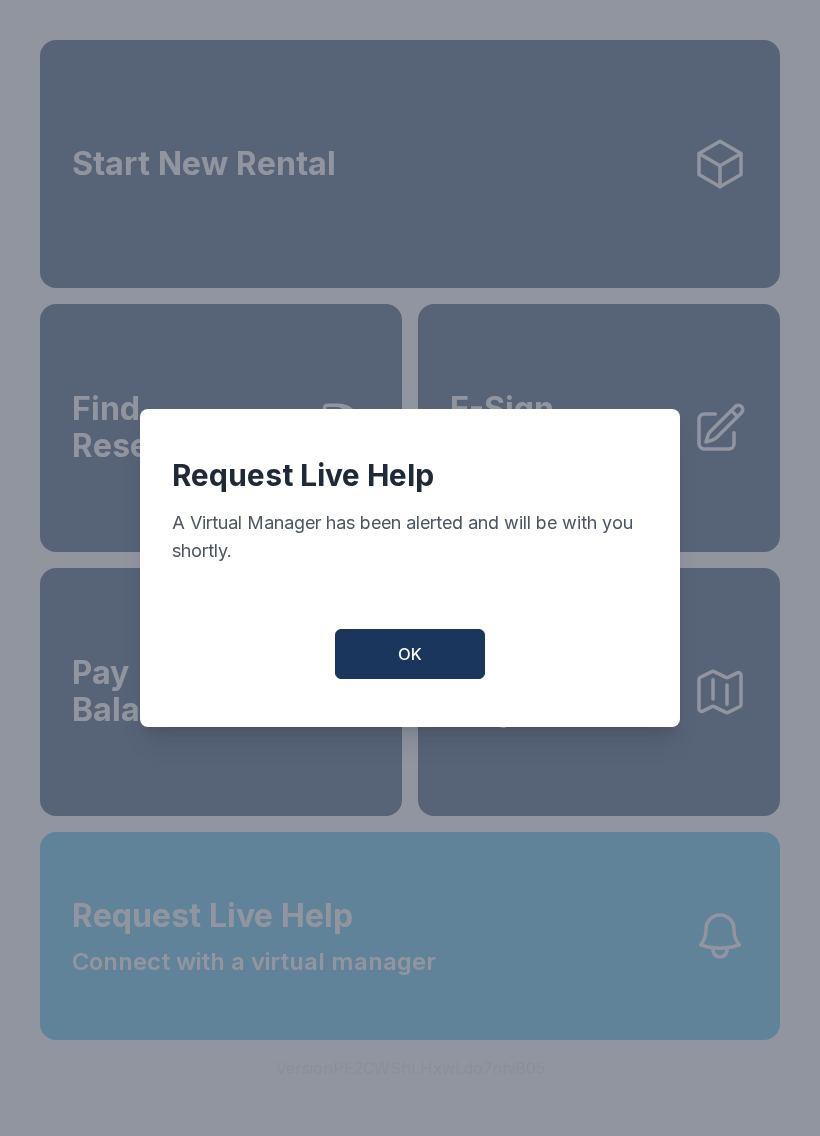 click on "OK" at bounding box center (410, 654) 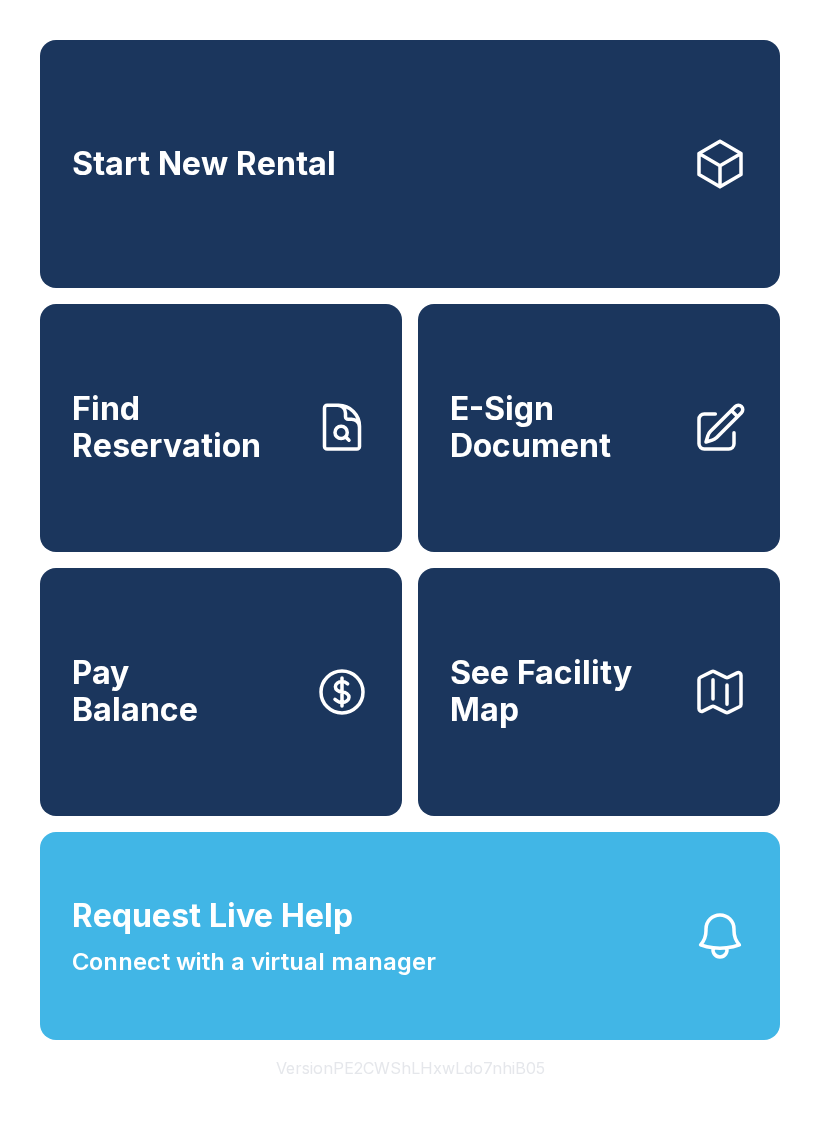 click on "Request Live Help" at bounding box center [212, 916] 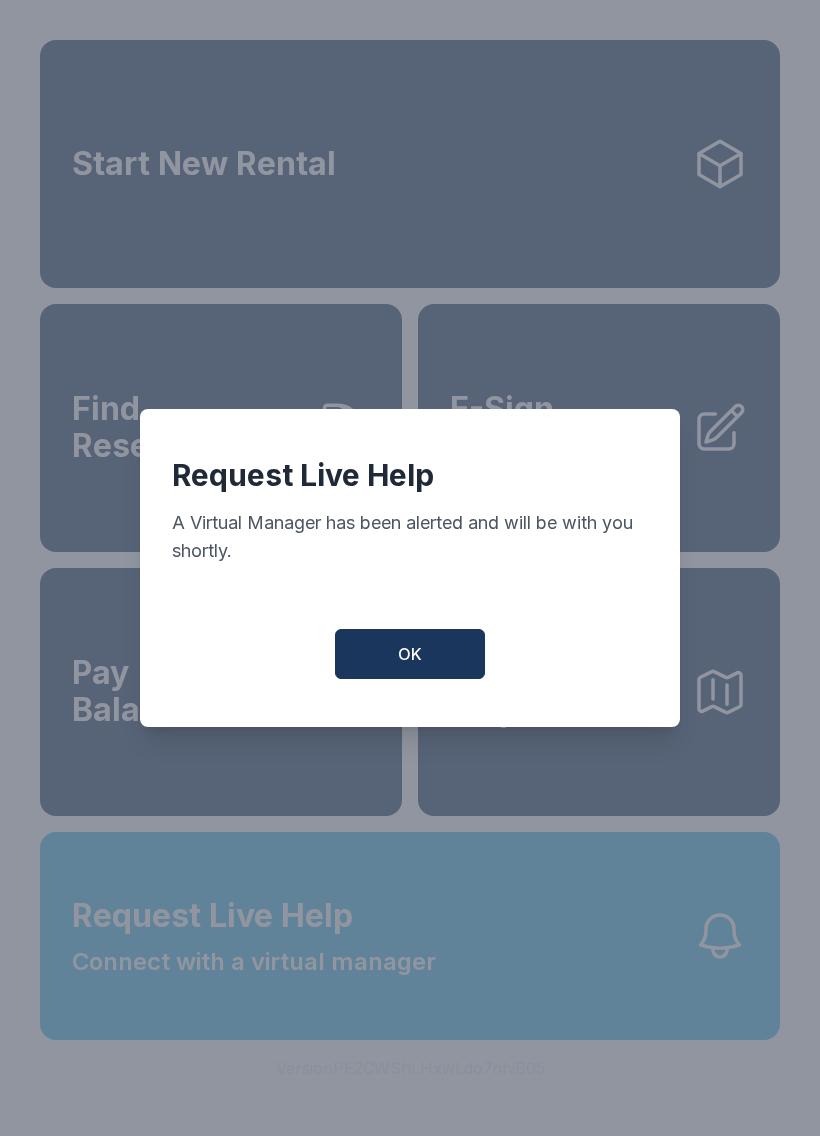 click on "OK" at bounding box center (410, 654) 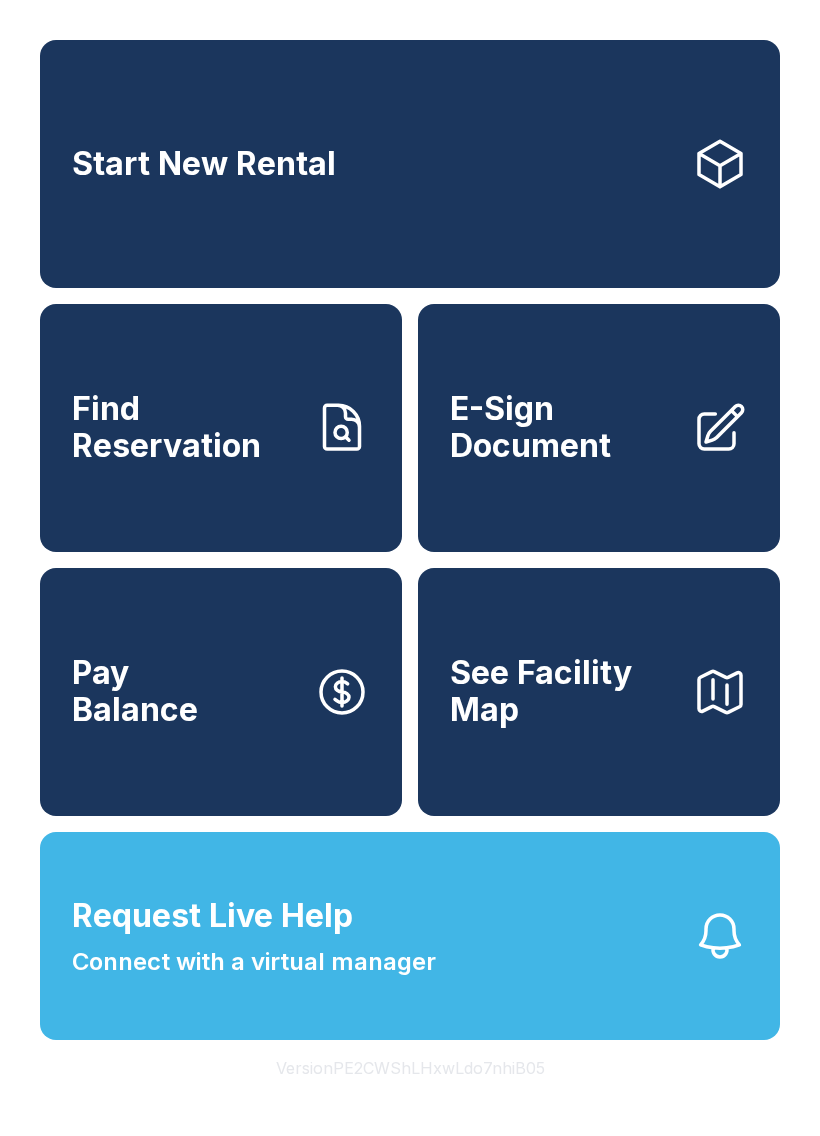 click on "Request Live Help Connect with a virtual manager" at bounding box center [254, 936] 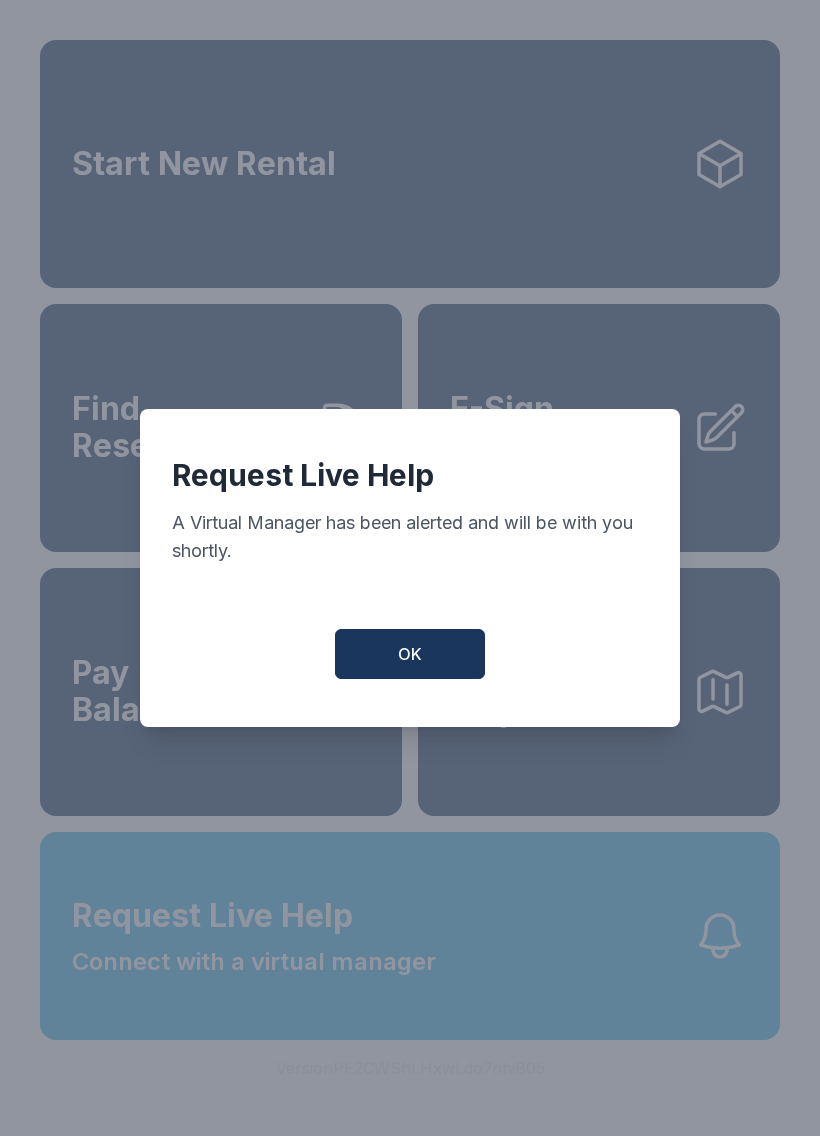click on "OK" at bounding box center (410, 654) 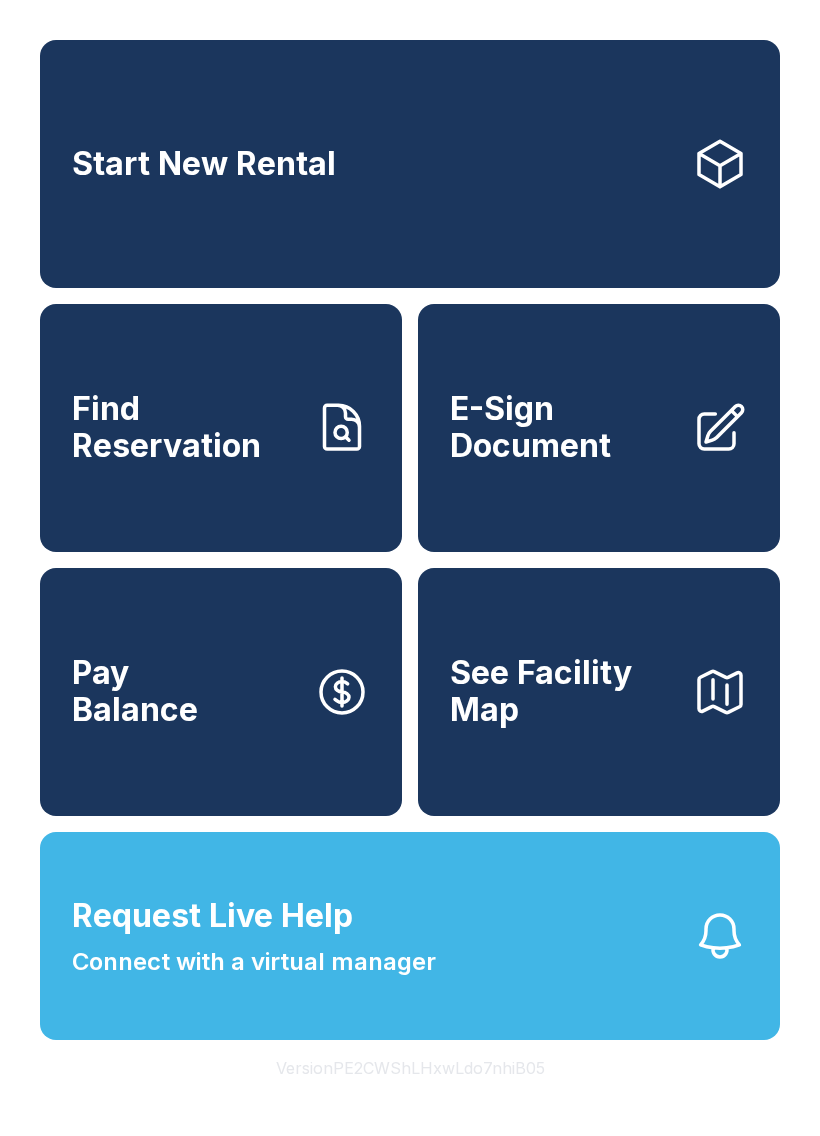 click on "Start New Rental" at bounding box center (410, 164) 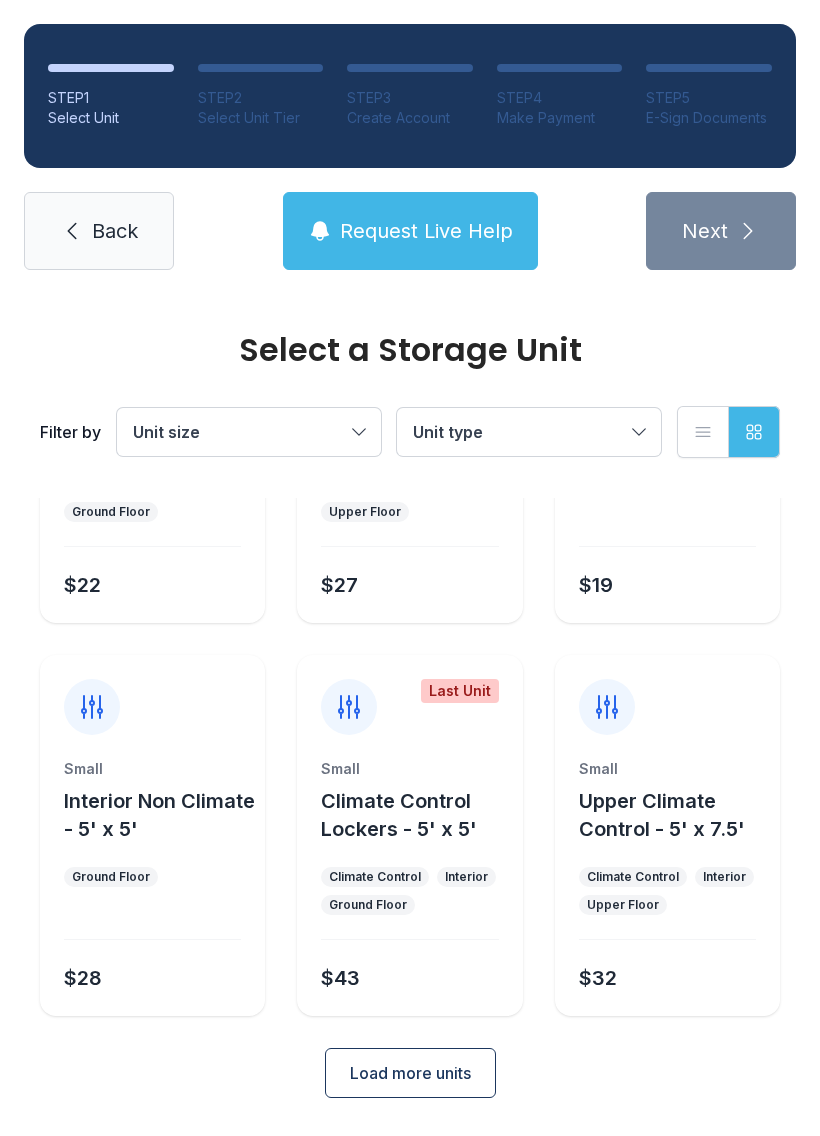 scroll, scrollTop: 238, scrollLeft: 0, axis: vertical 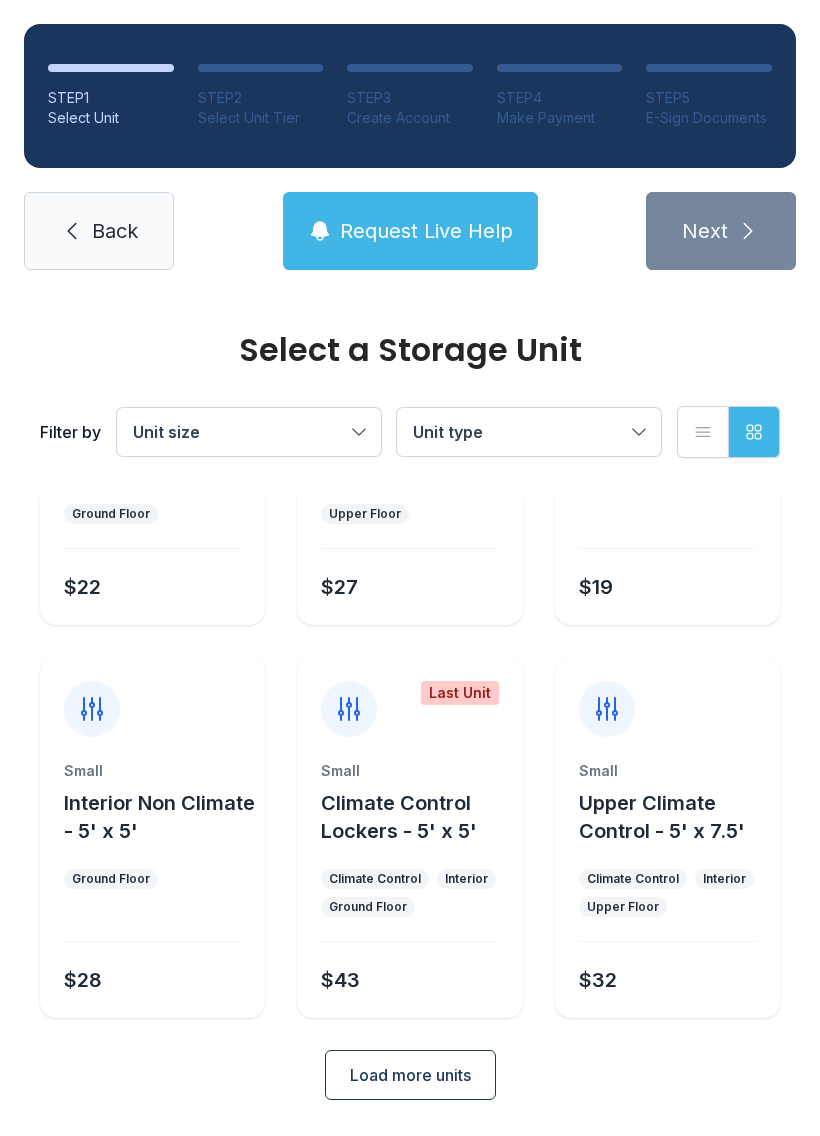 click on "Load more units" at bounding box center (410, 1075) 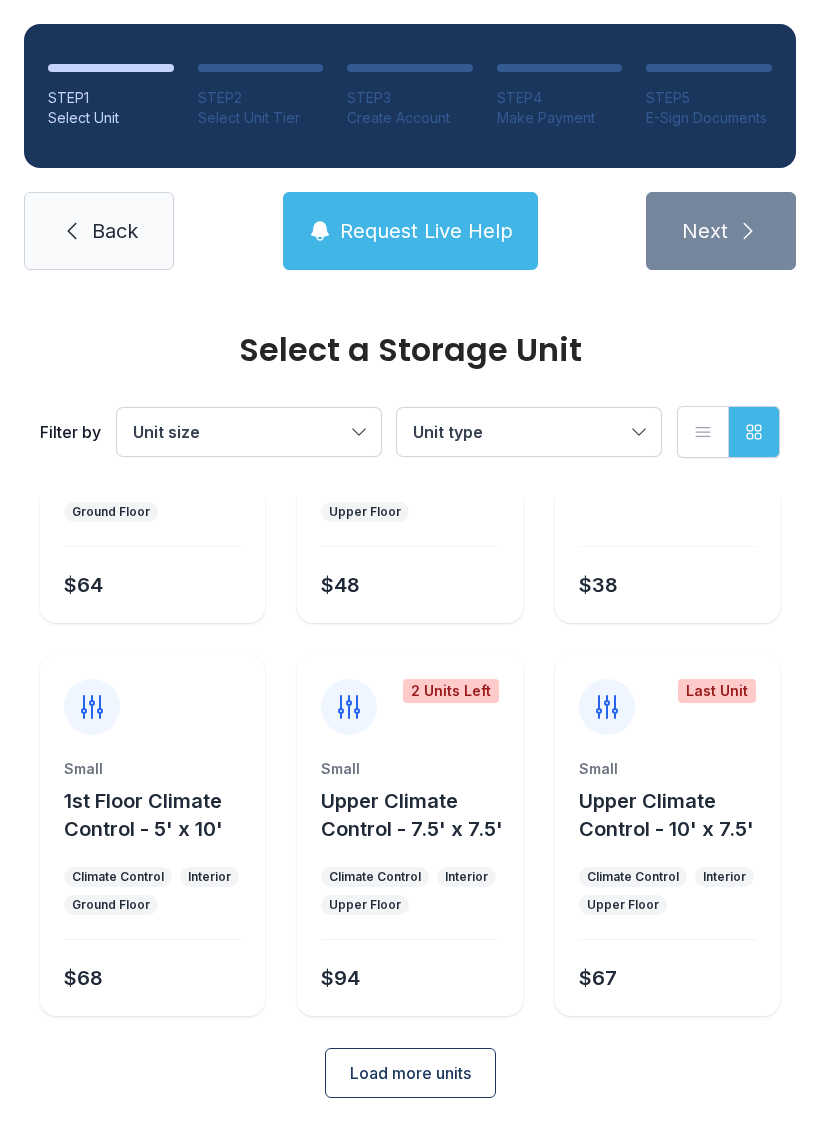 scroll, scrollTop: 1024, scrollLeft: 0, axis: vertical 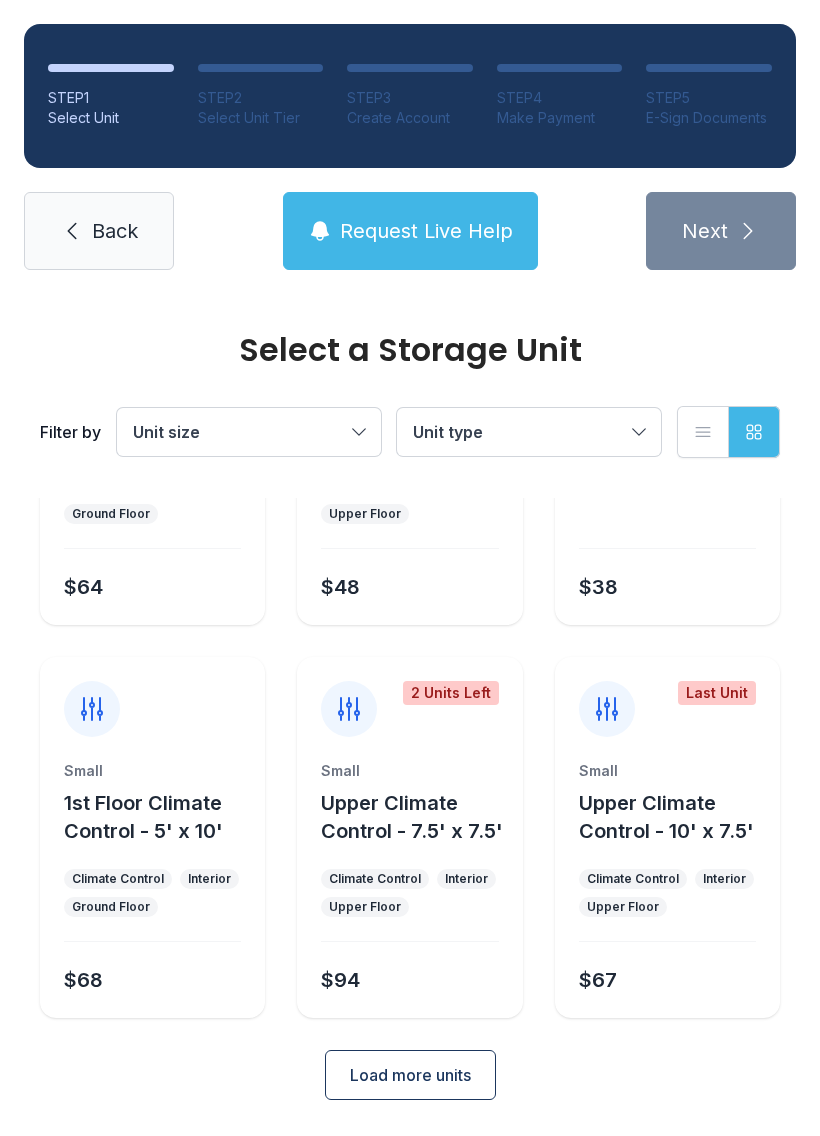 click on "Load more units" at bounding box center [410, 1075] 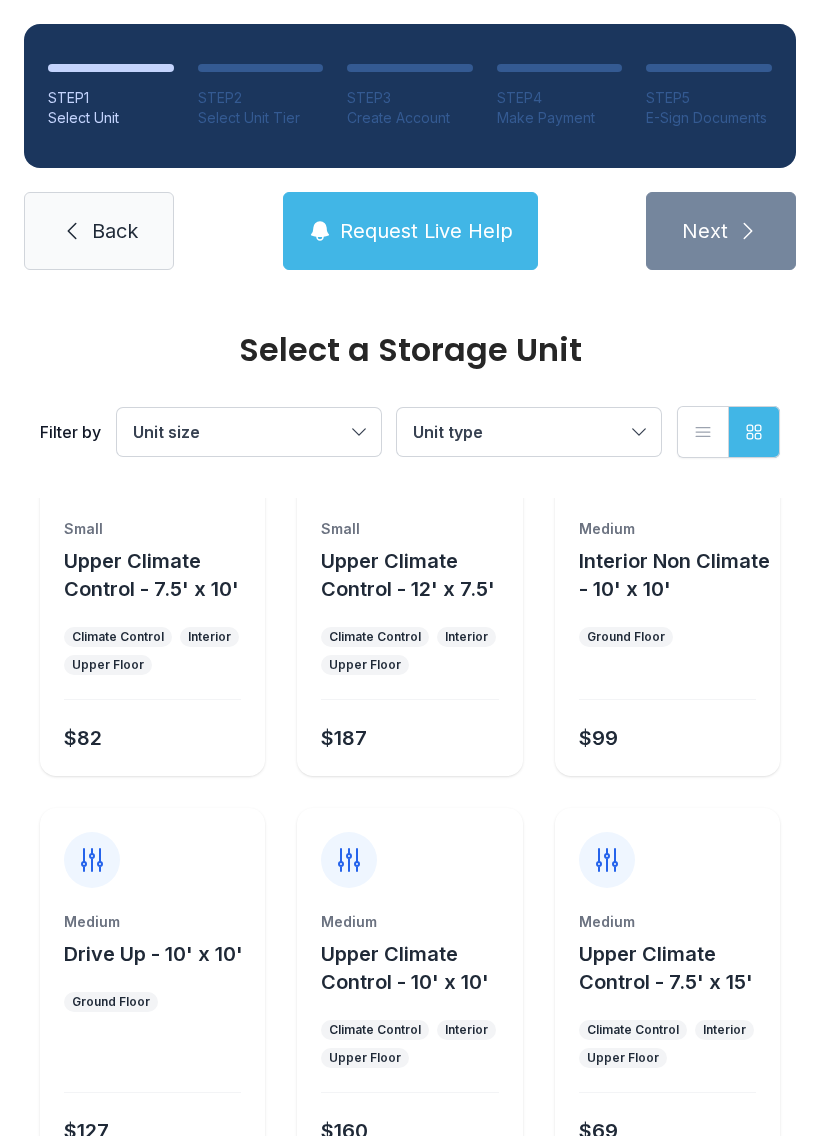 scroll, scrollTop: 1661, scrollLeft: 0, axis: vertical 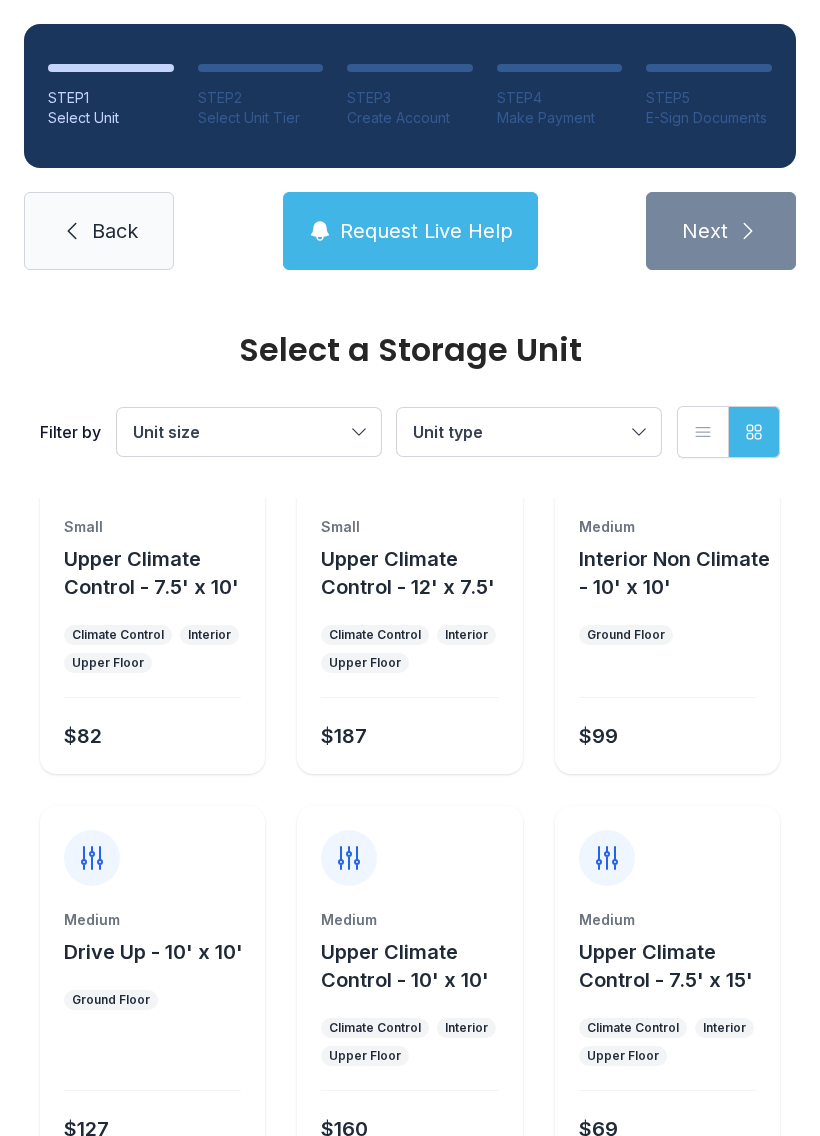 click on "Medium Interior Non Climate - 10' x 10' Ground Floor $99" at bounding box center (667, 645) 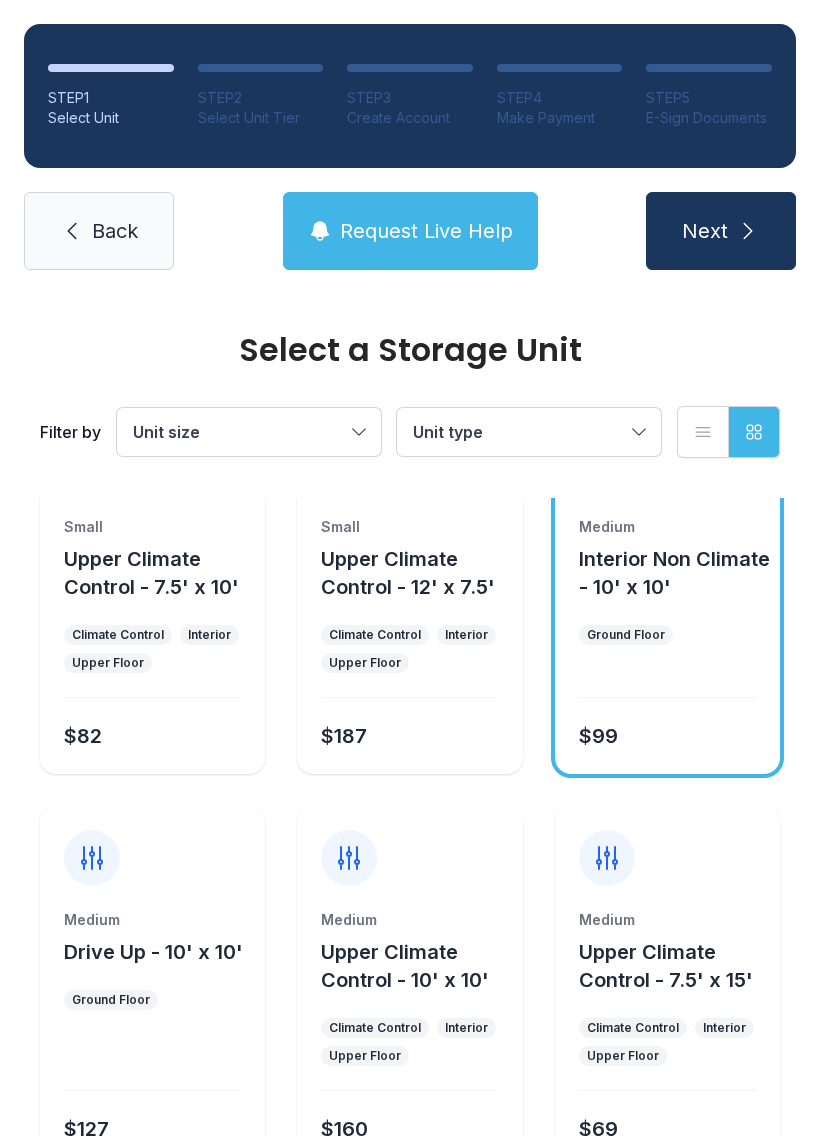 click on "$99" at bounding box center (663, 732) 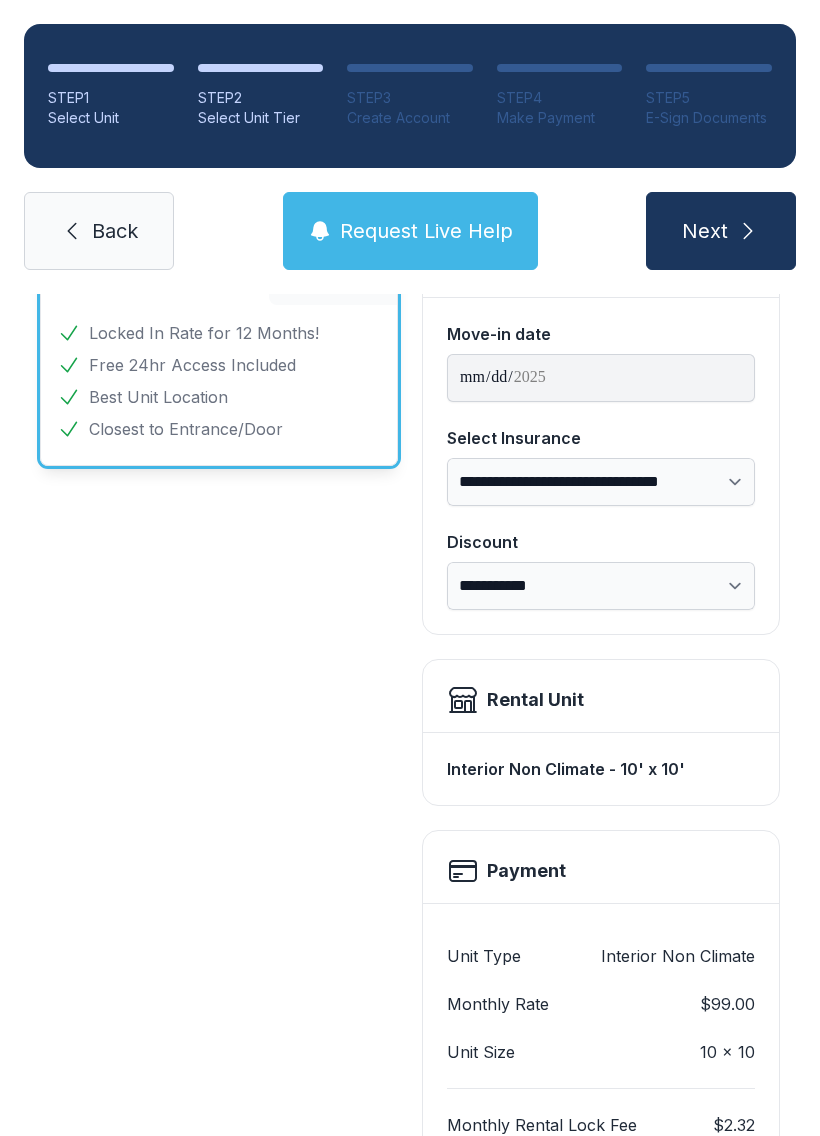 scroll, scrollTop: 192, scrollLeft: 0, axis: vertical 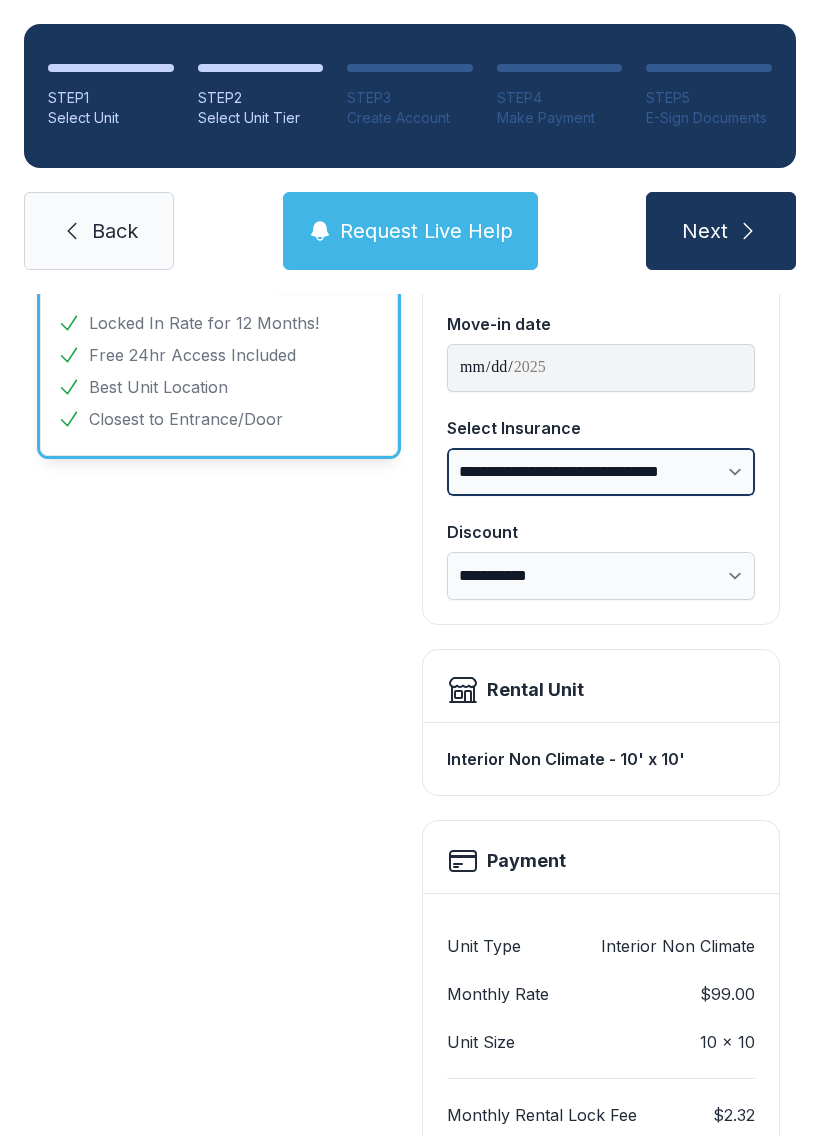 click on "**********" at bounding box center (601, 472) 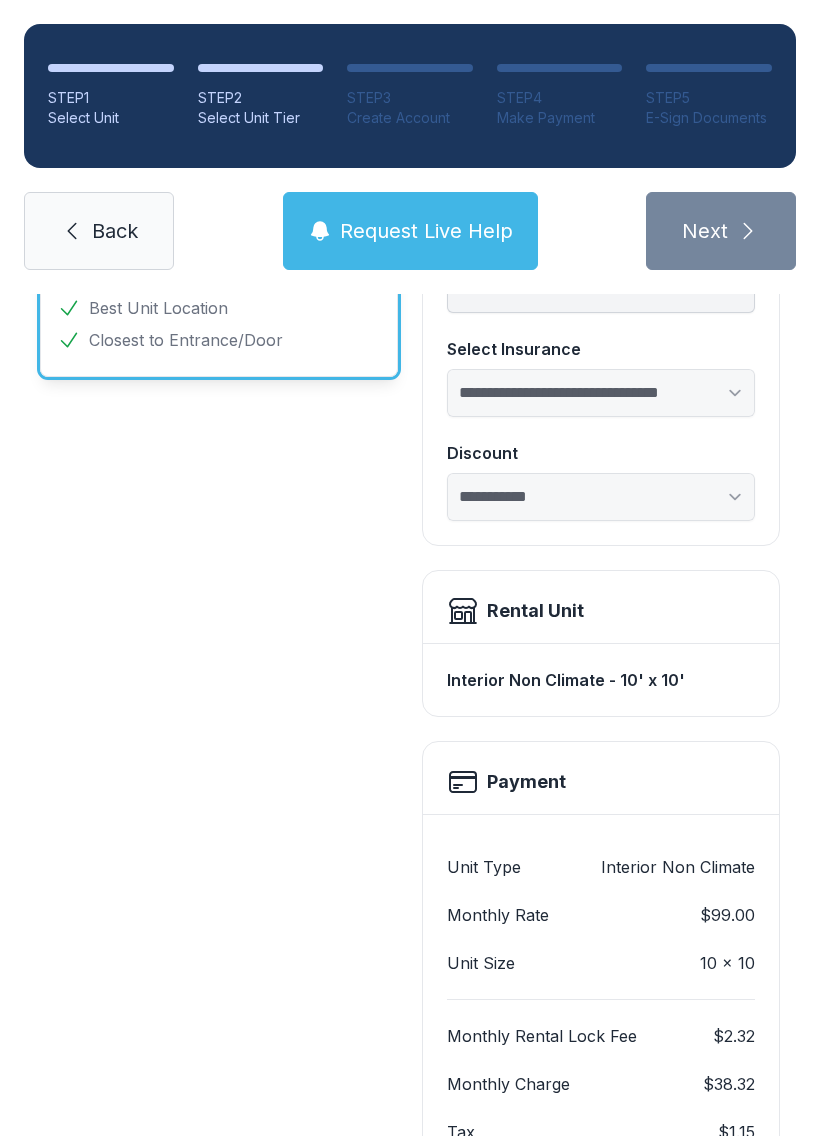 scroll, scrollTop: 273, scrollLeft: 0, axis: vertical 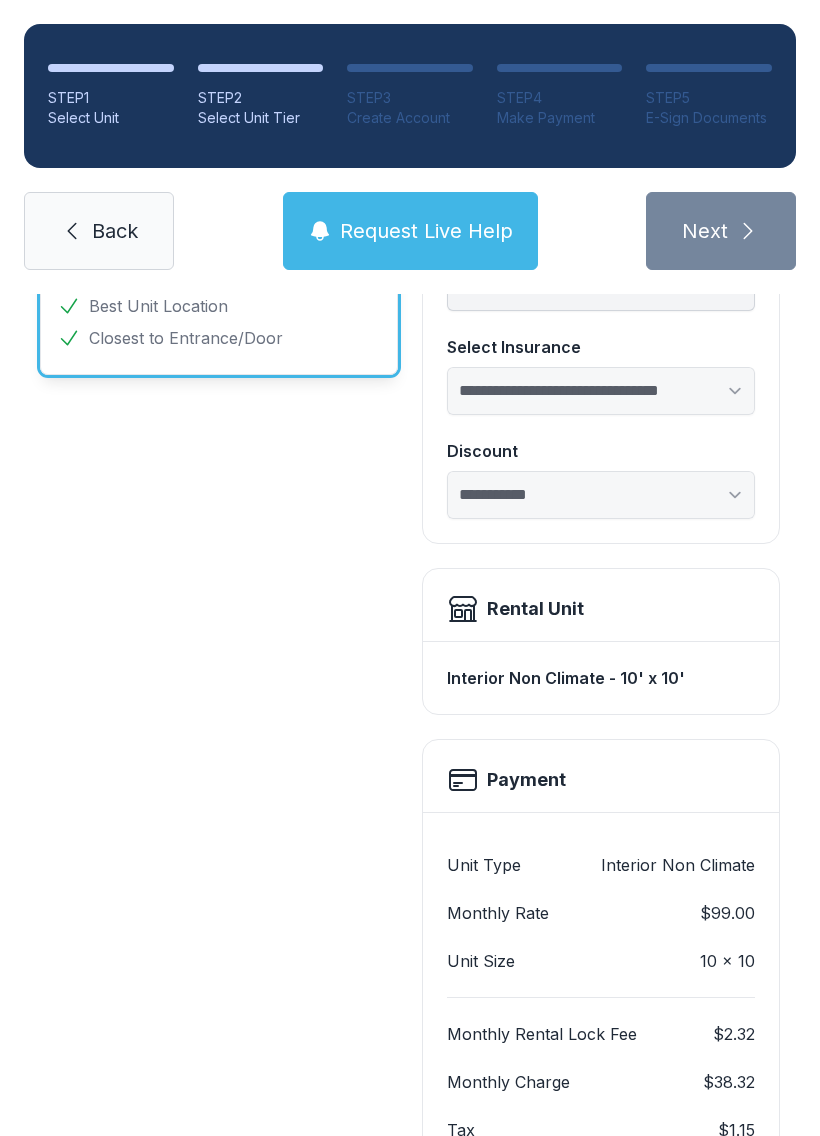 select on "****" 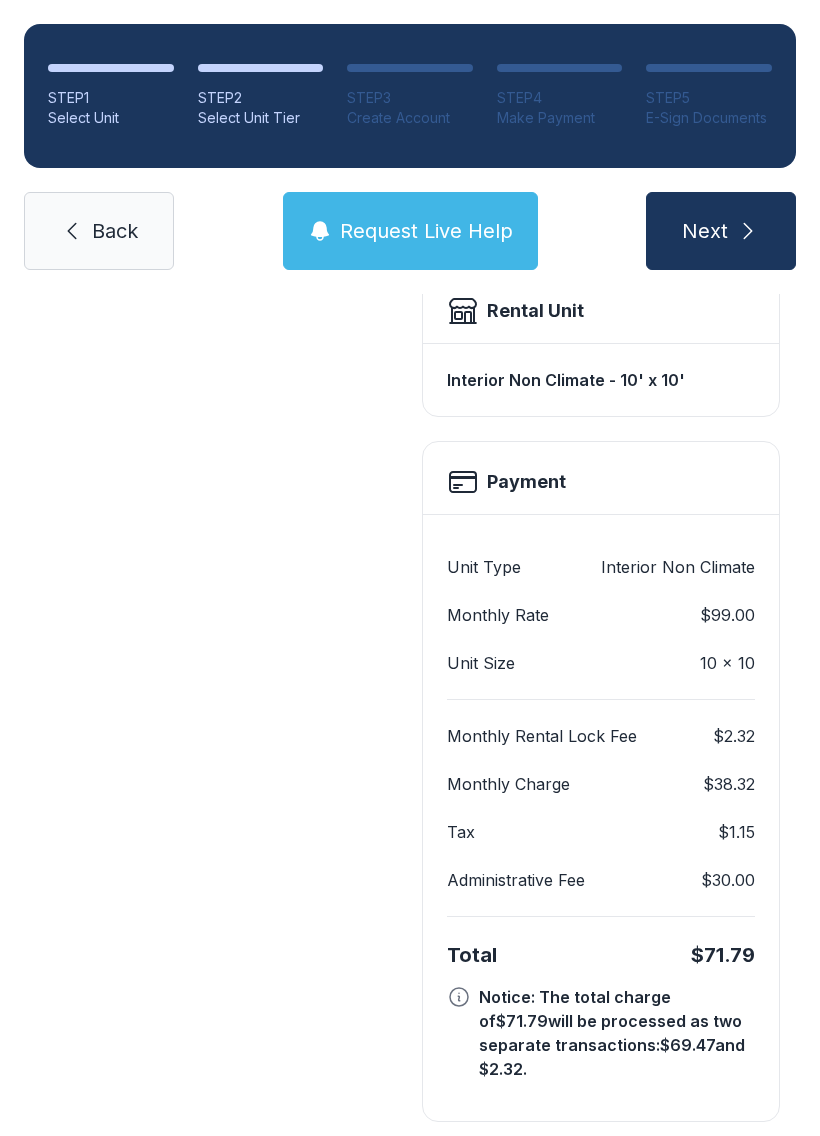 scroll, scrollTop: 569, scrollLeft: 0, axis: vertical 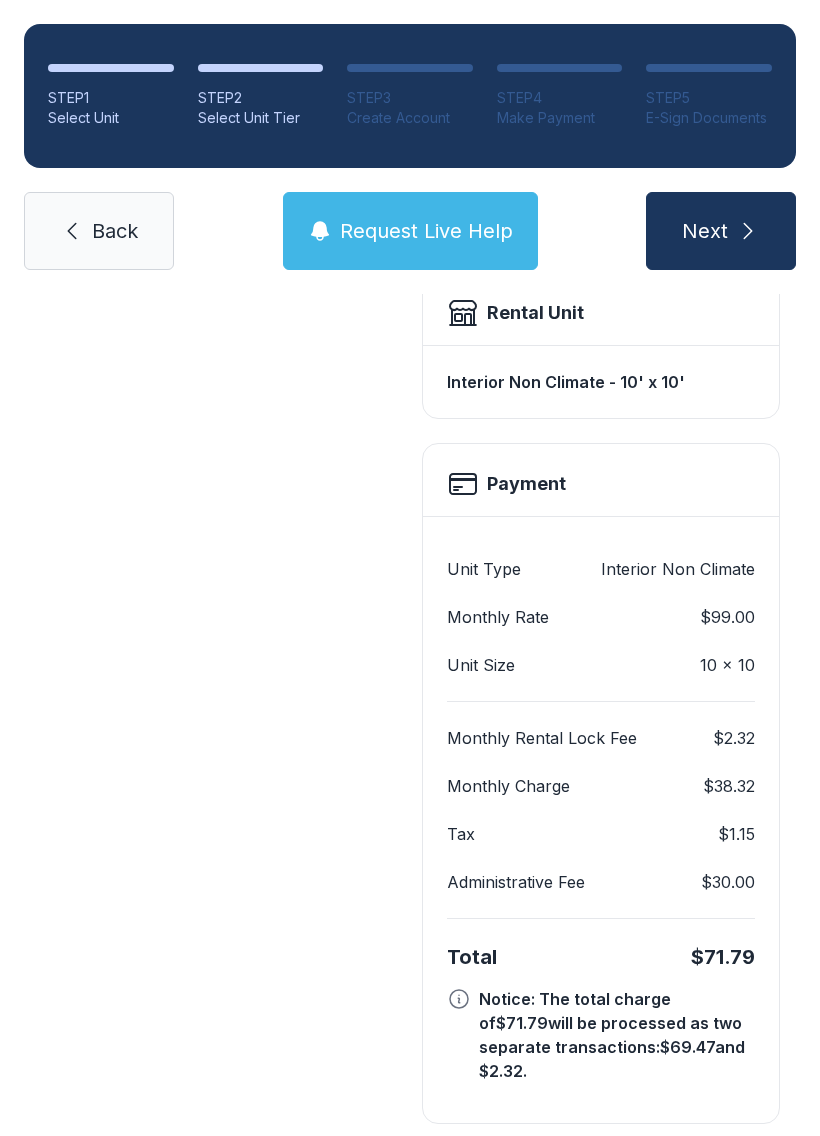 click 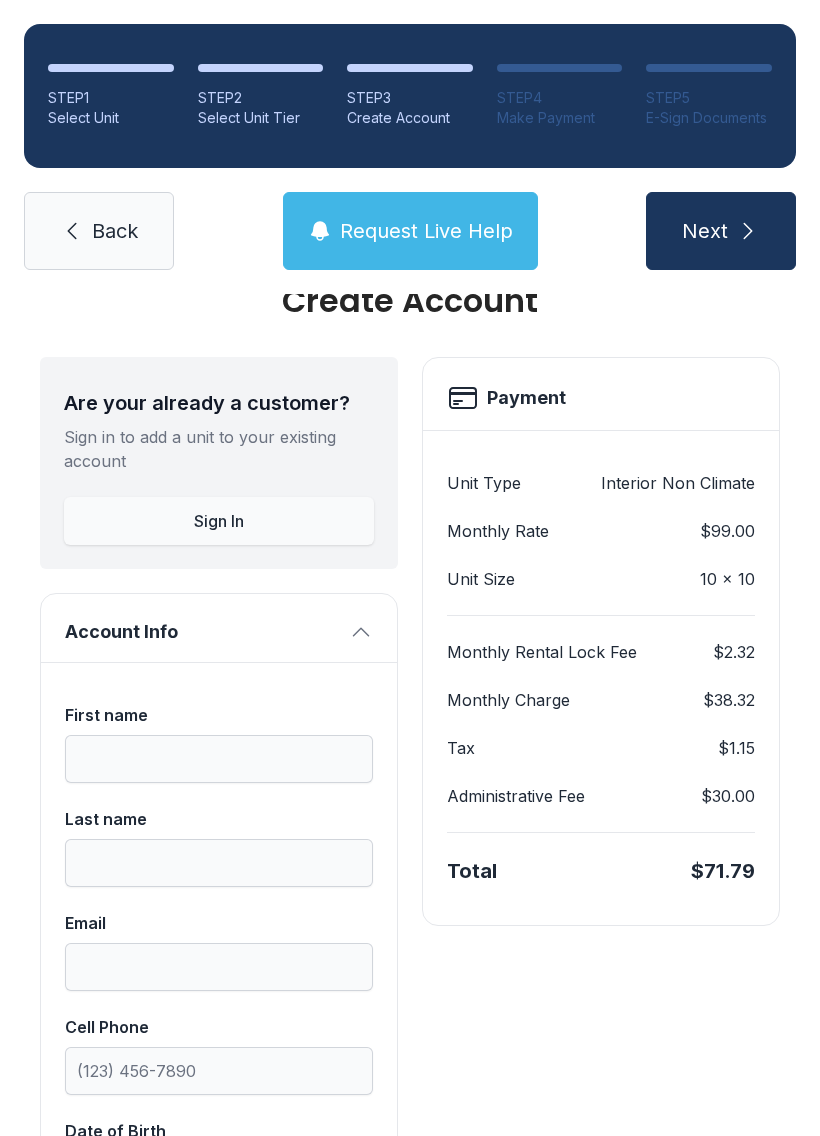 scroll, scrollTop: 45, scrollLeft: 0, axis: vertical 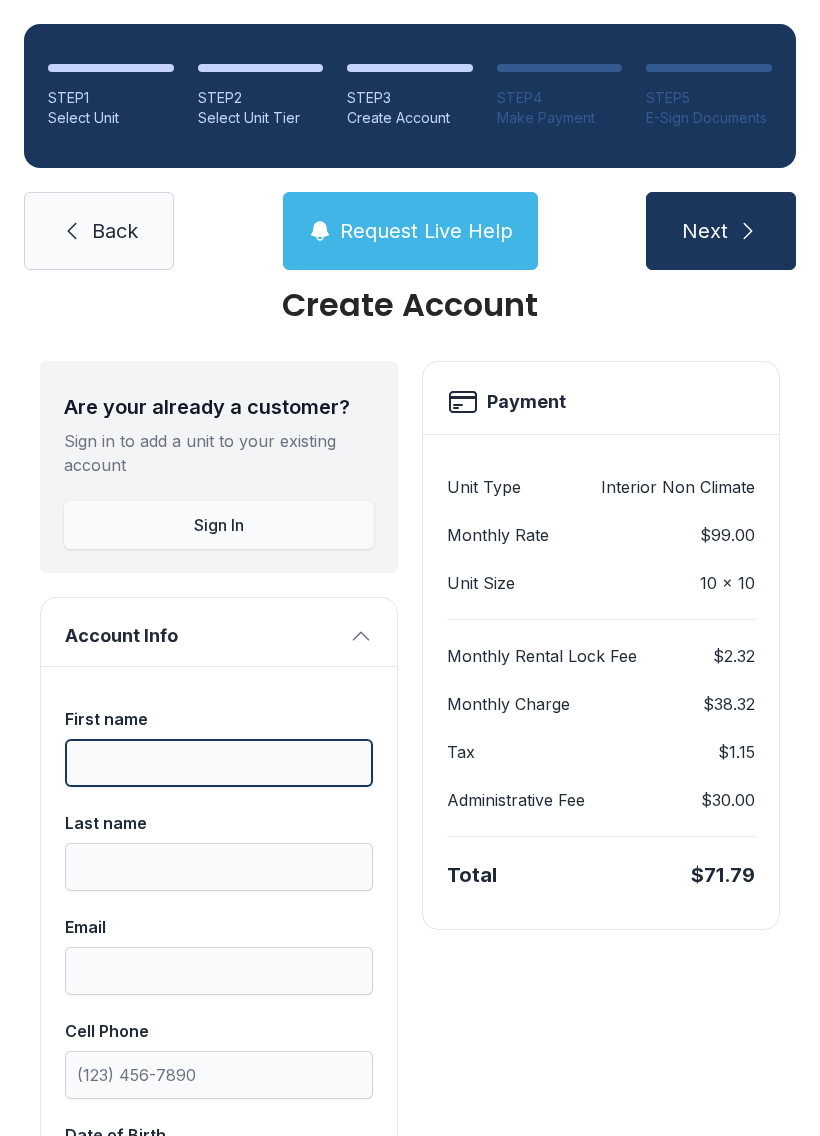 click on "First name" at bounding box center (219, 763) 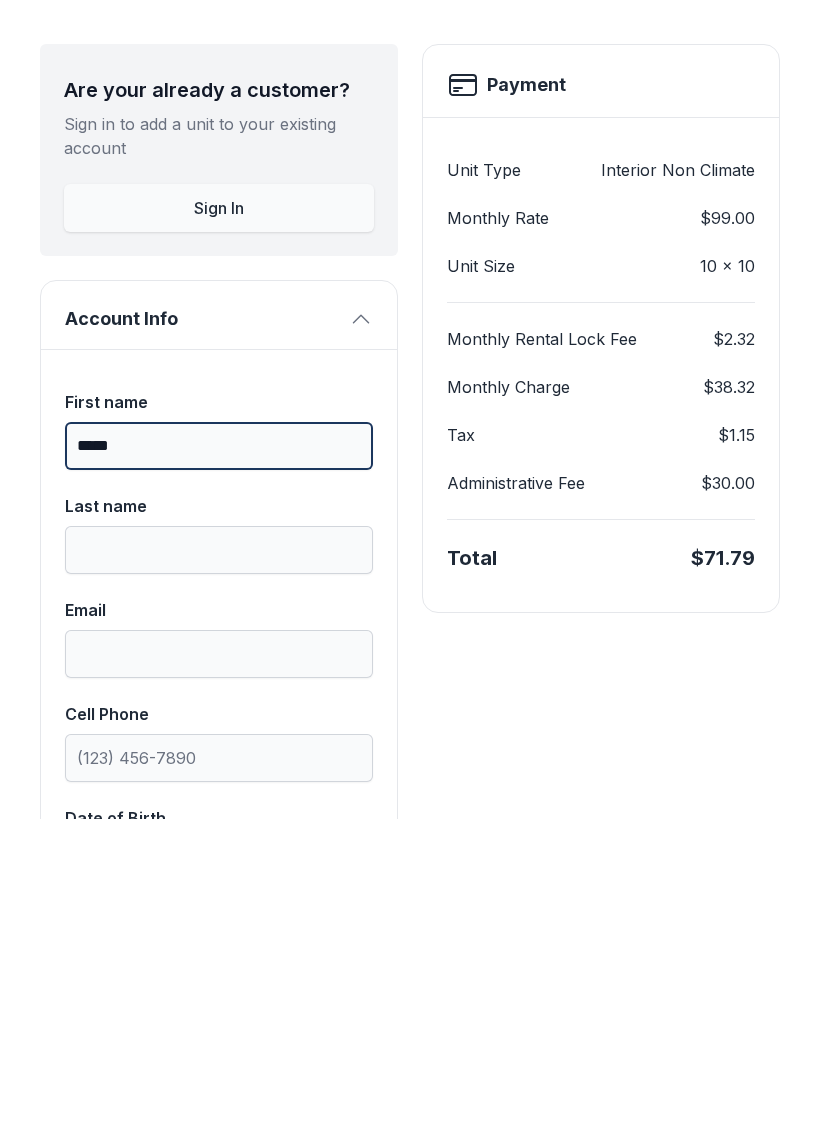 type on "*****" 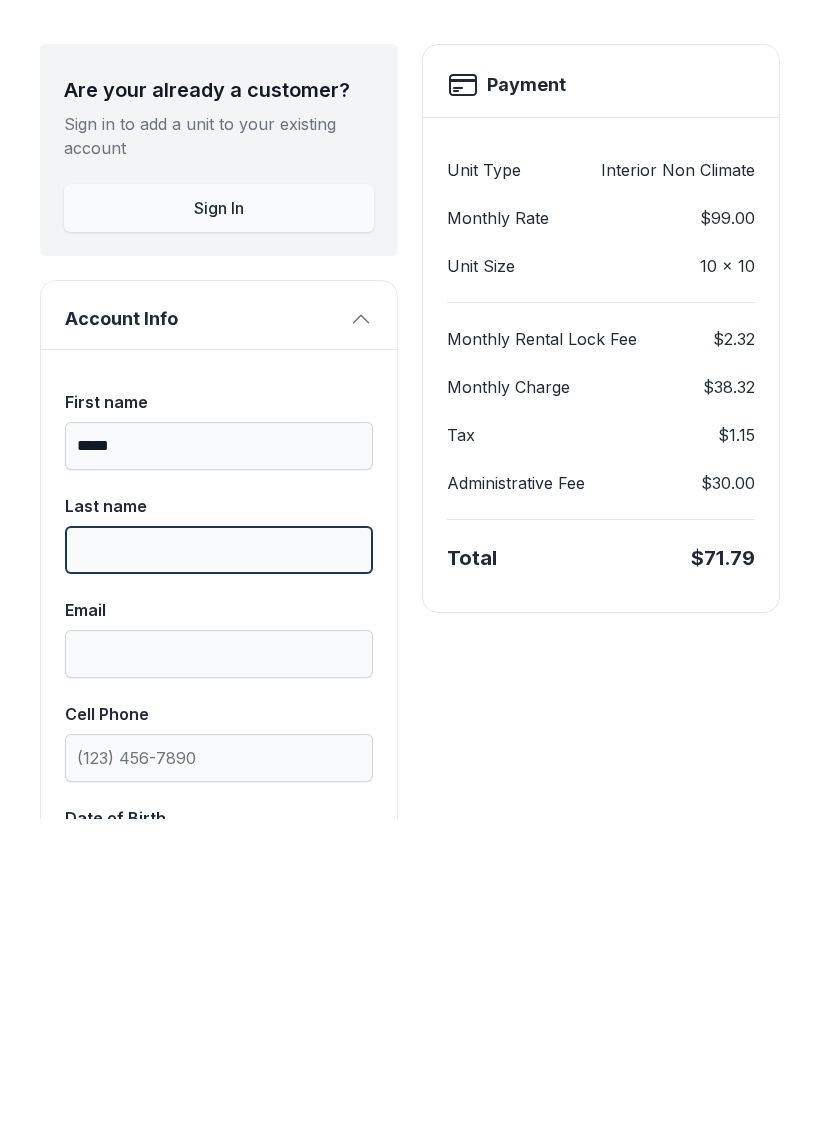 click on "Last name" at bounding box center [219, 867] 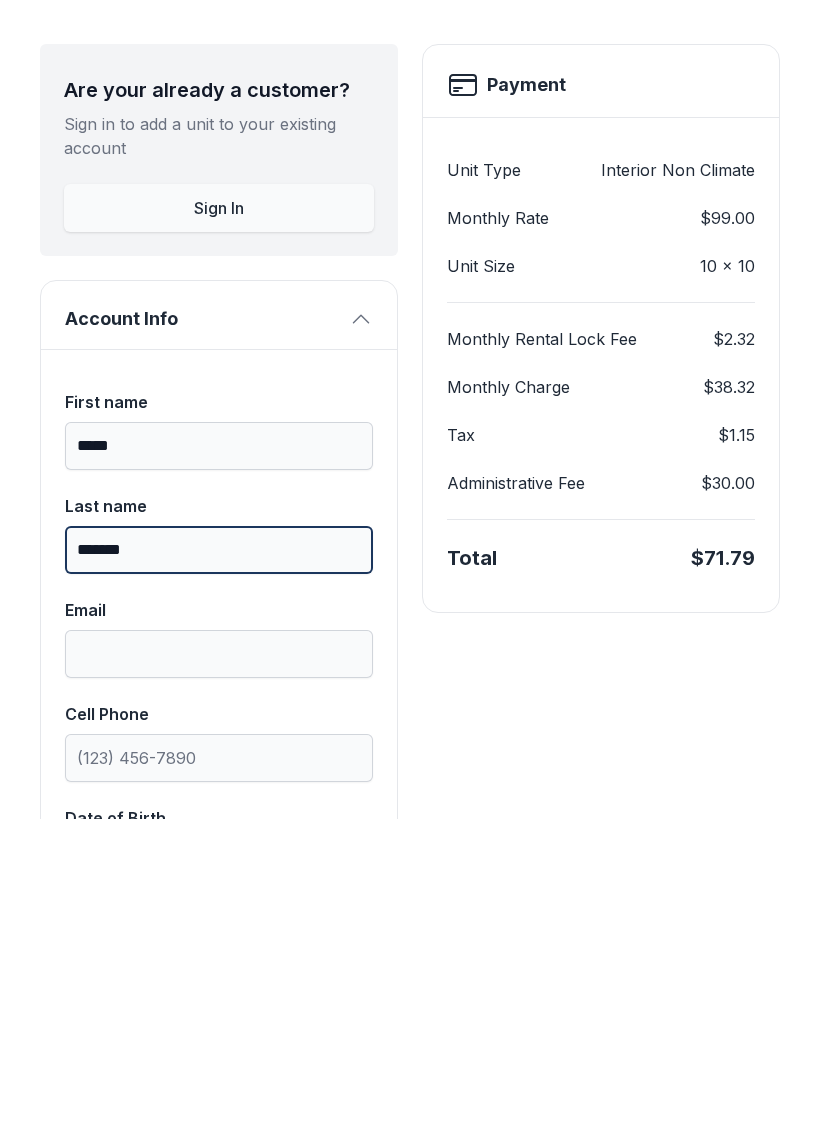 type on "*******" 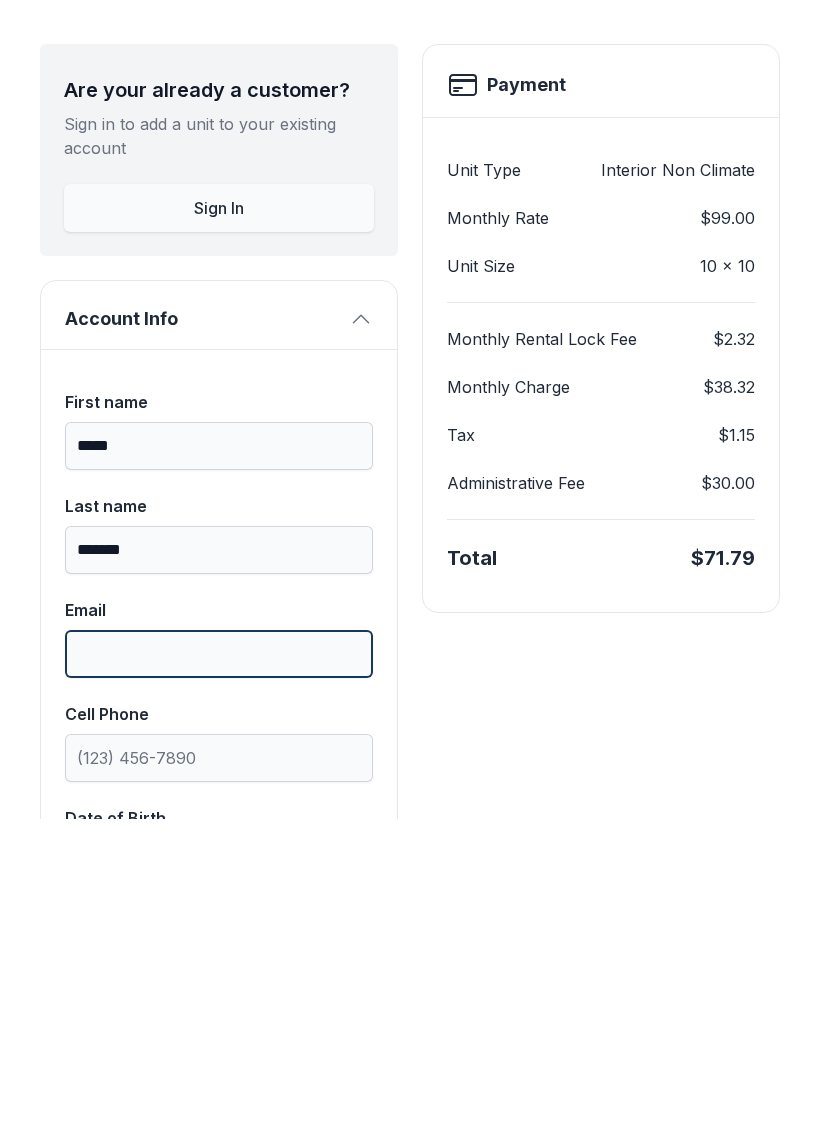 click on "Email" at bounding box center [219, 971] 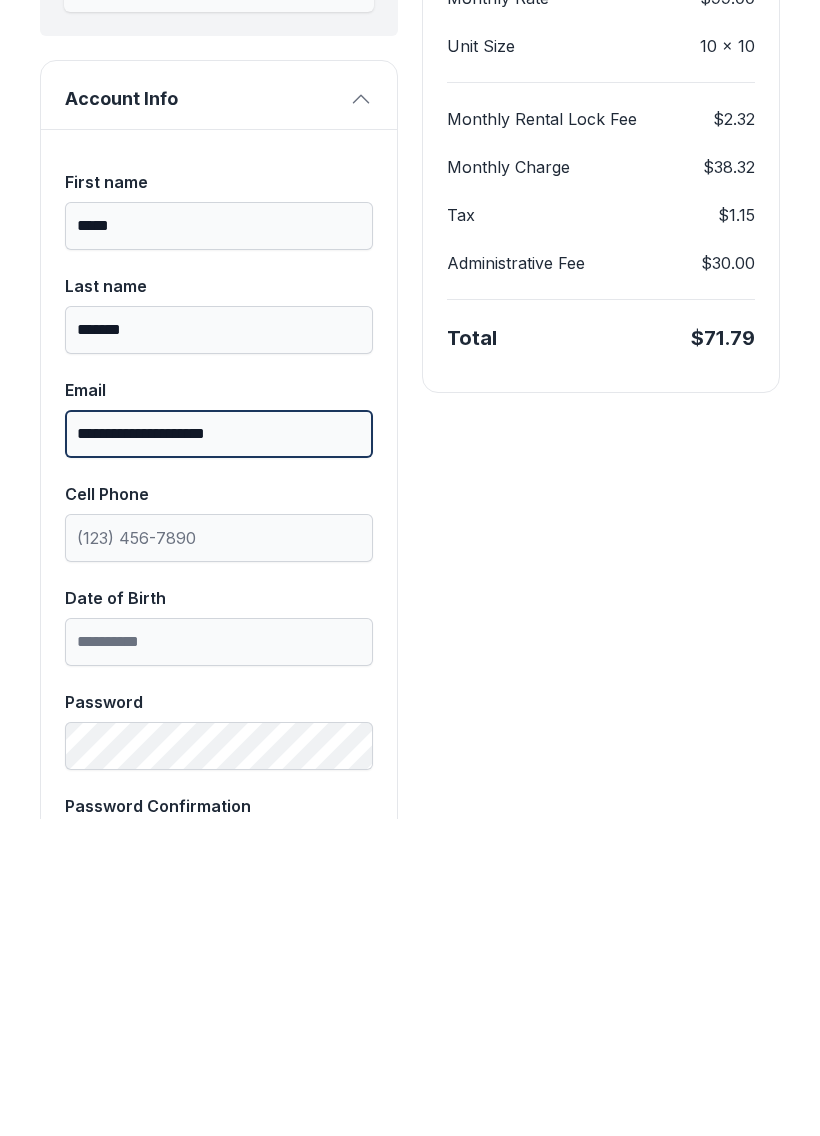 scroll, scrollTop: 266, scrollLeft: 0, axis: vertical 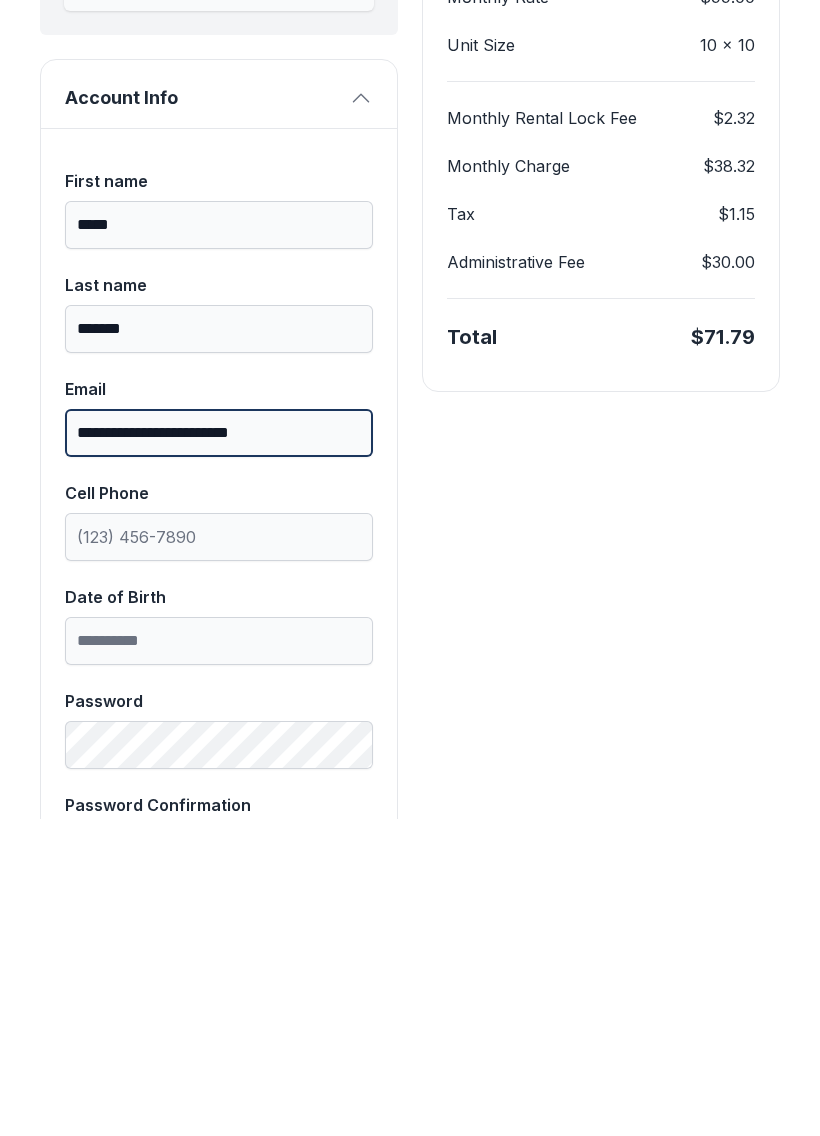 type on "**********" 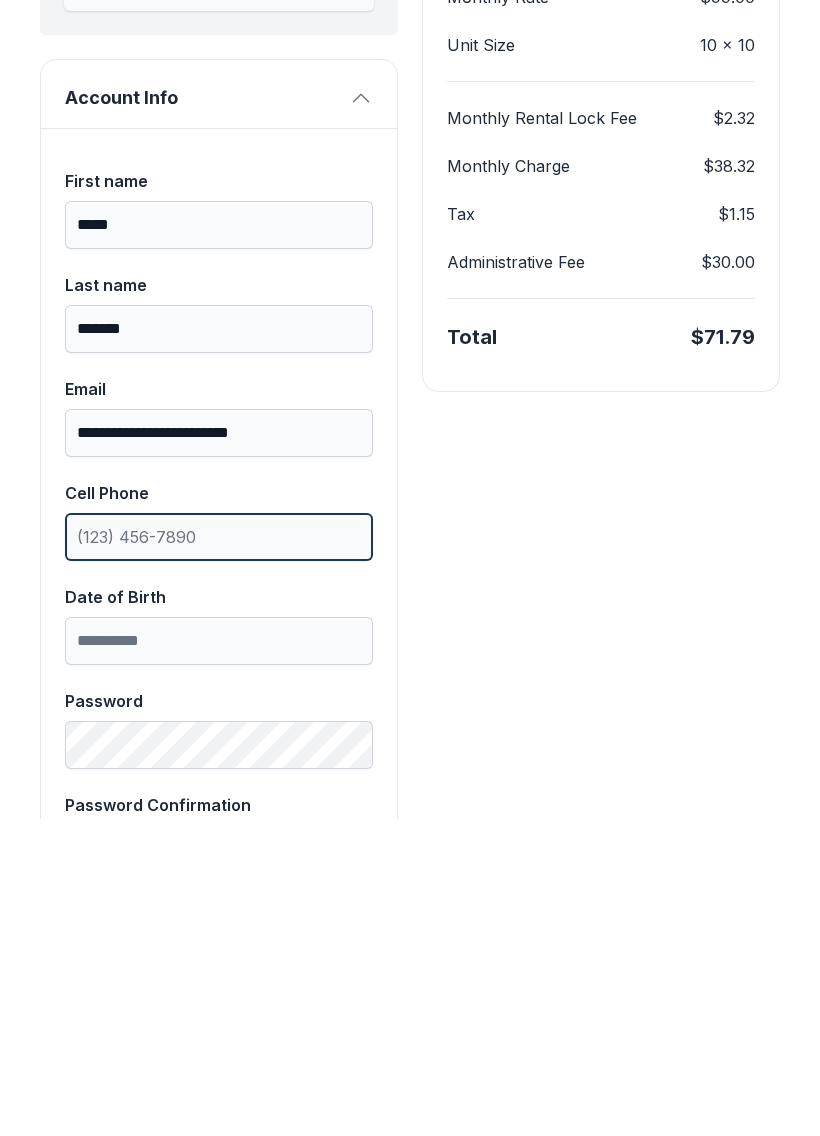 click on "Cell Phone" at bounding box center [219, 854] 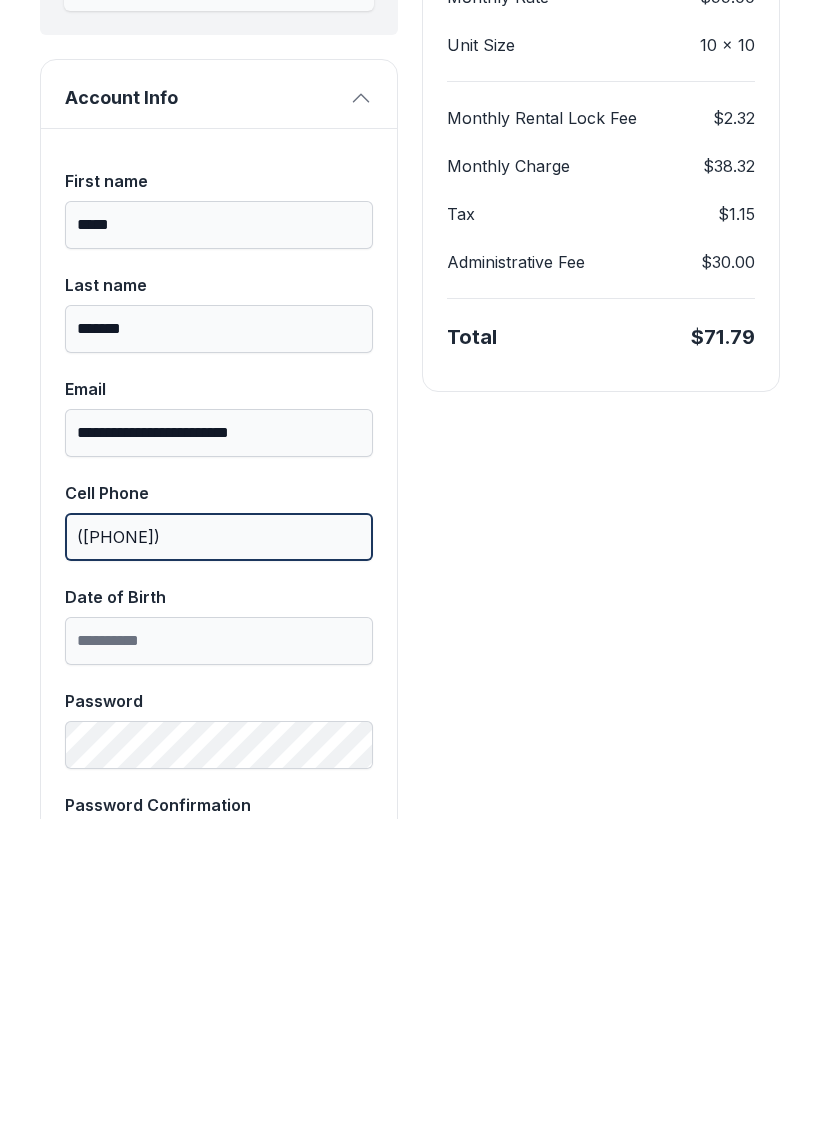type on "([PHONE])" 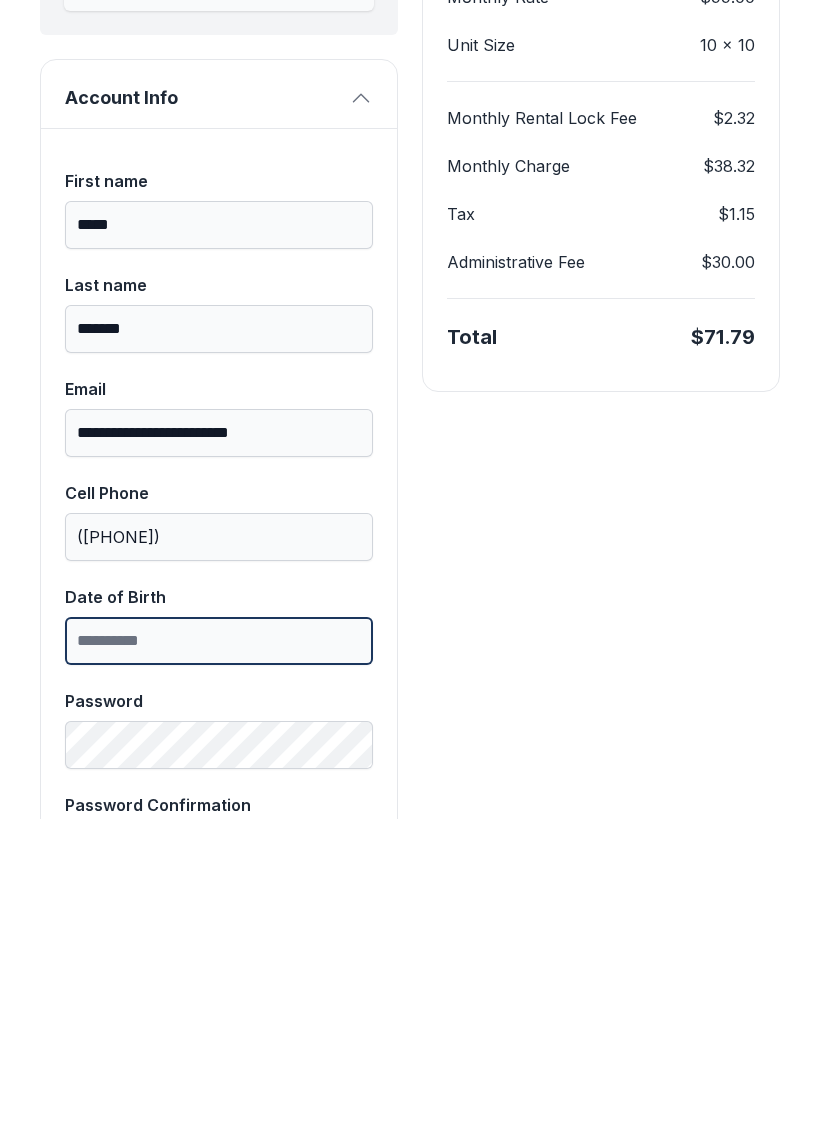 click on "Date of Birth" at bounding box center (219, 958) 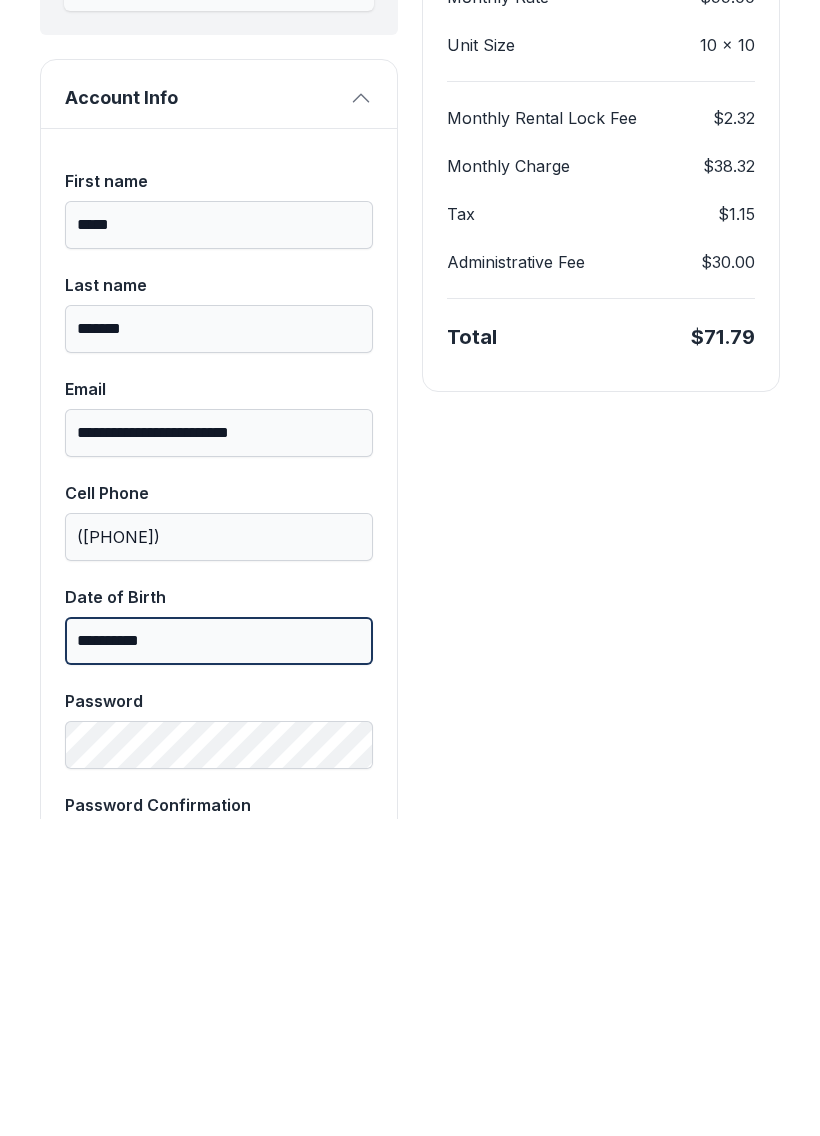 type on "**********" 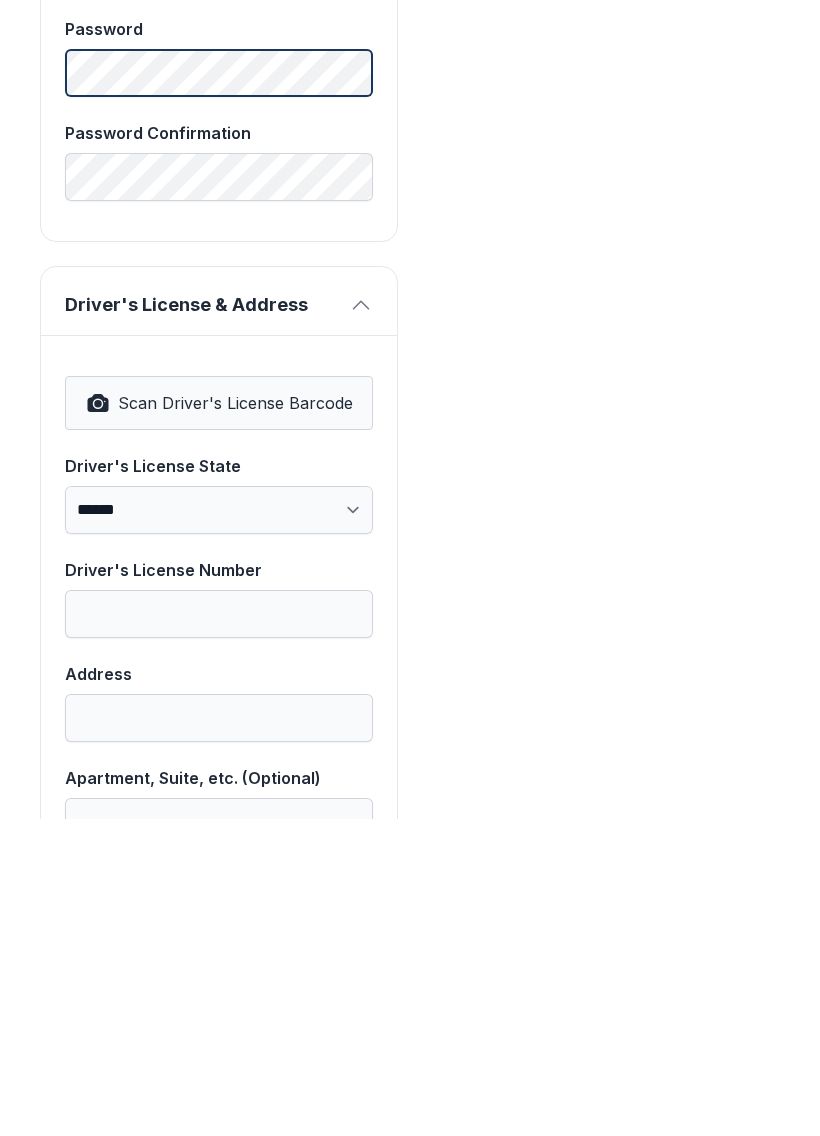 scroll, scrollTop: 936, scrollLeft: 0, axis: vertical 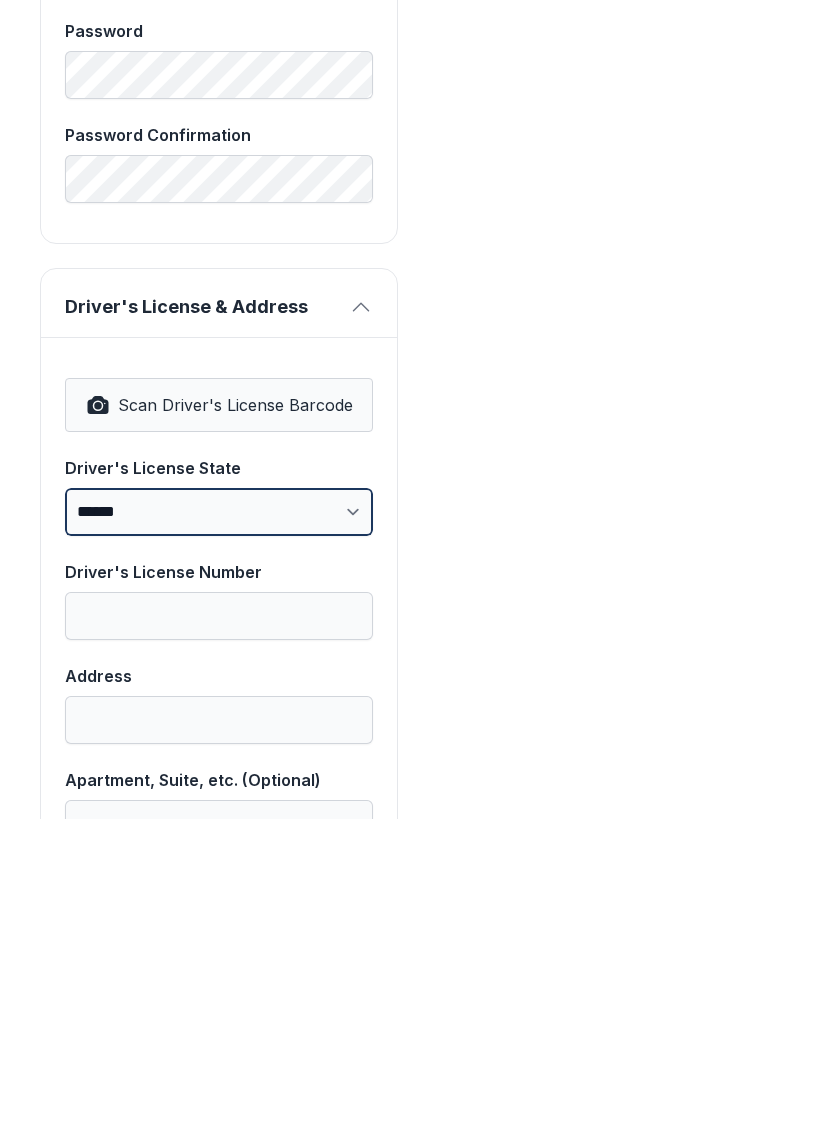 click on "**********" at bounding box center [219, 829] 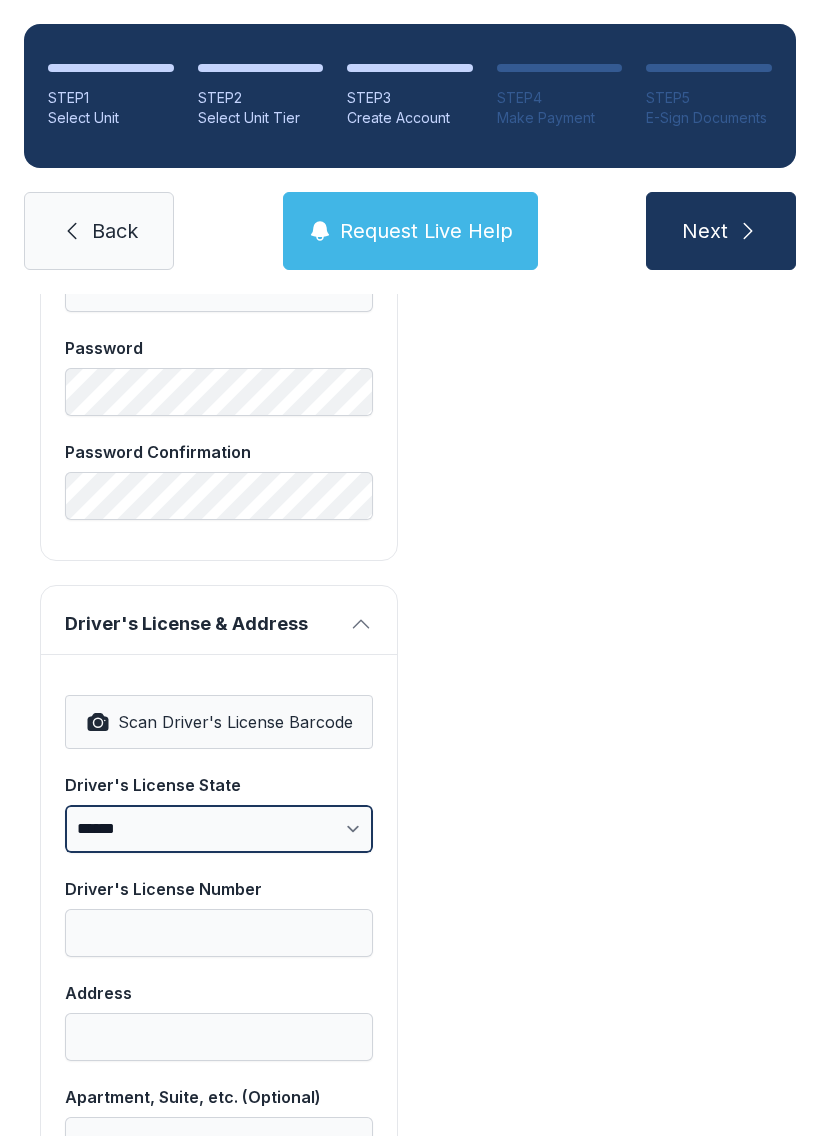 select on "**" 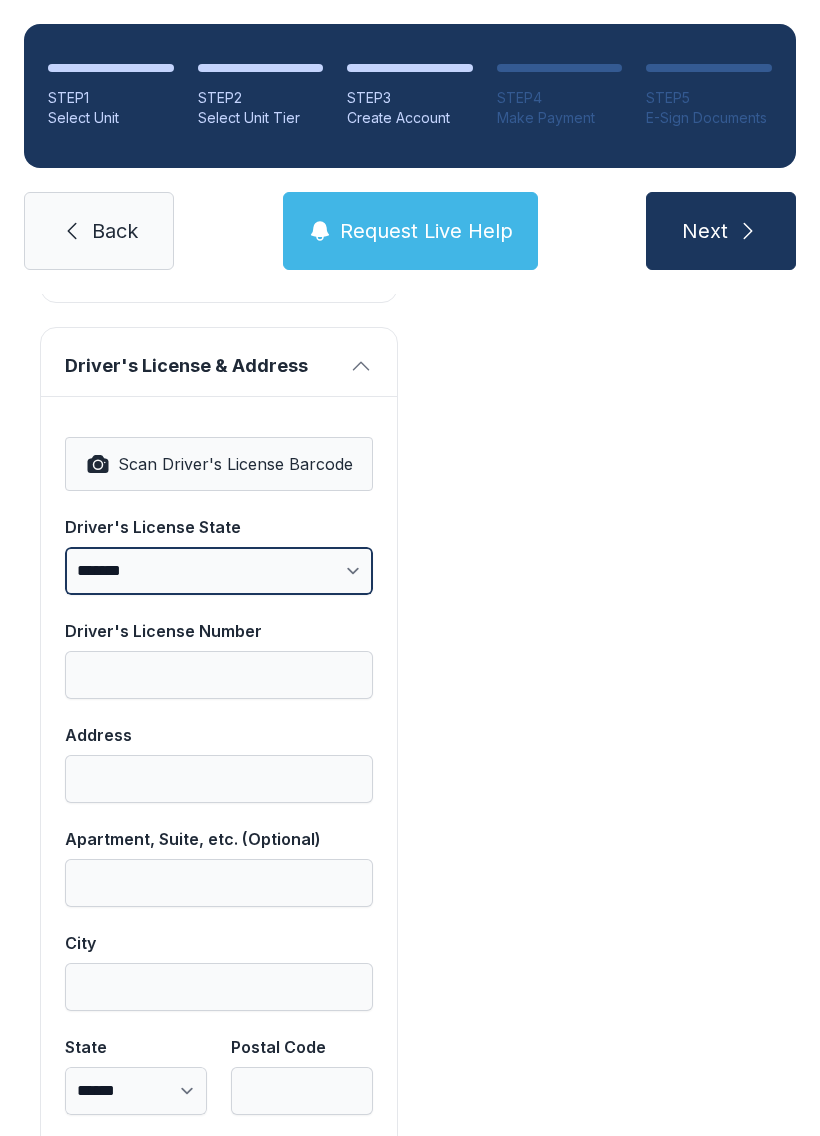 scroll, scrollTop: 1195, scrollLeft: 0, axis: vertical 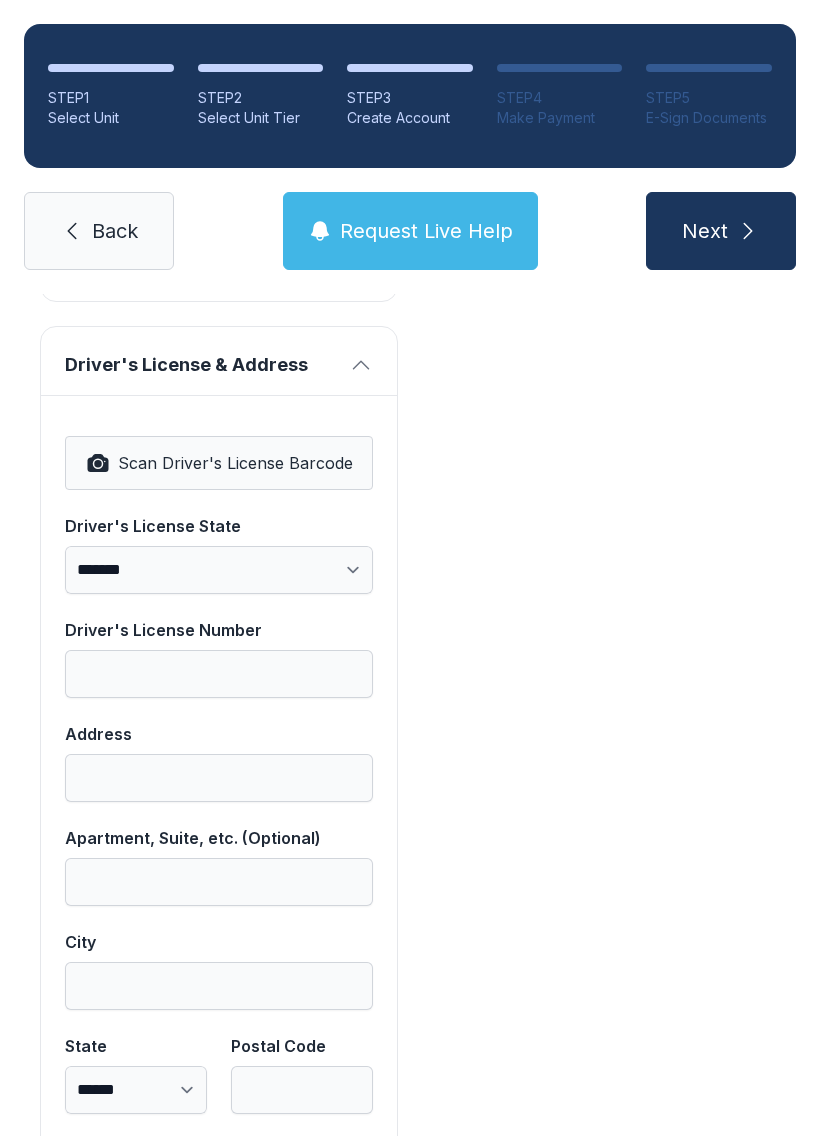 click on "Scan Driver's License Barcode" at bounding box center (219, 463) 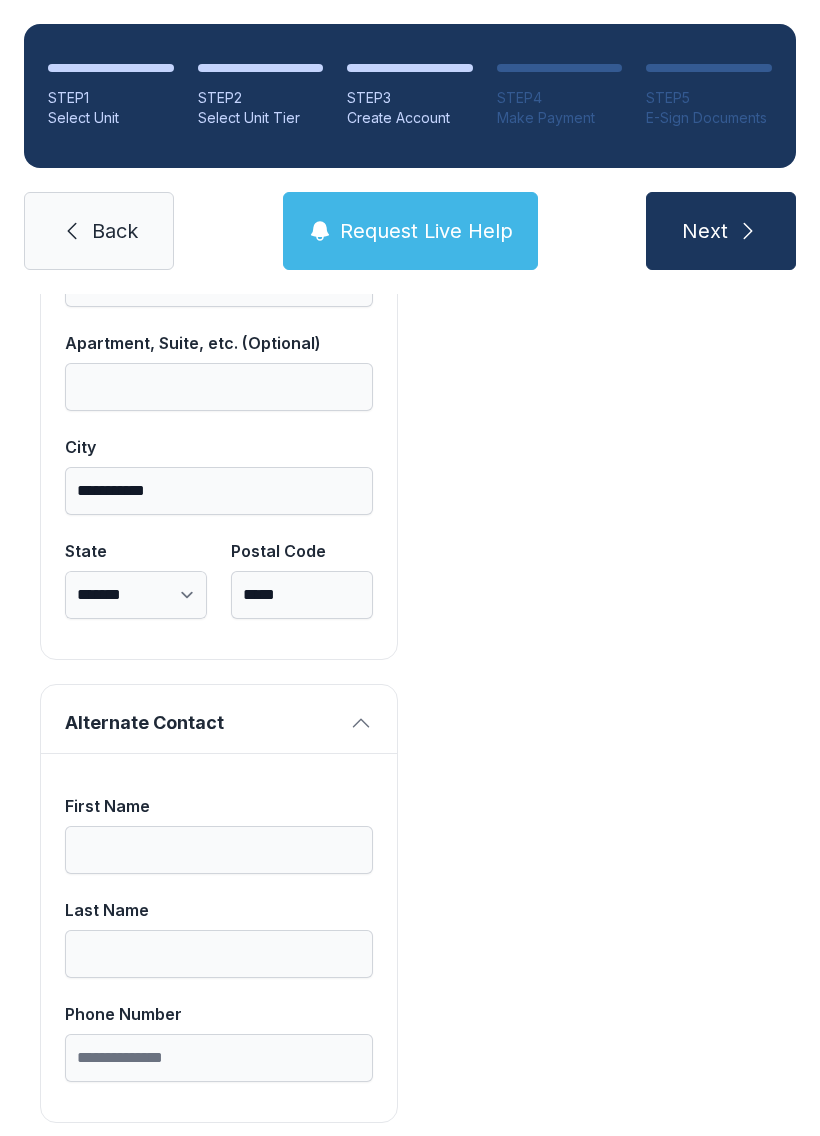scroll, scrollTop: 1699, scrollLeft: 0, axis: vertical 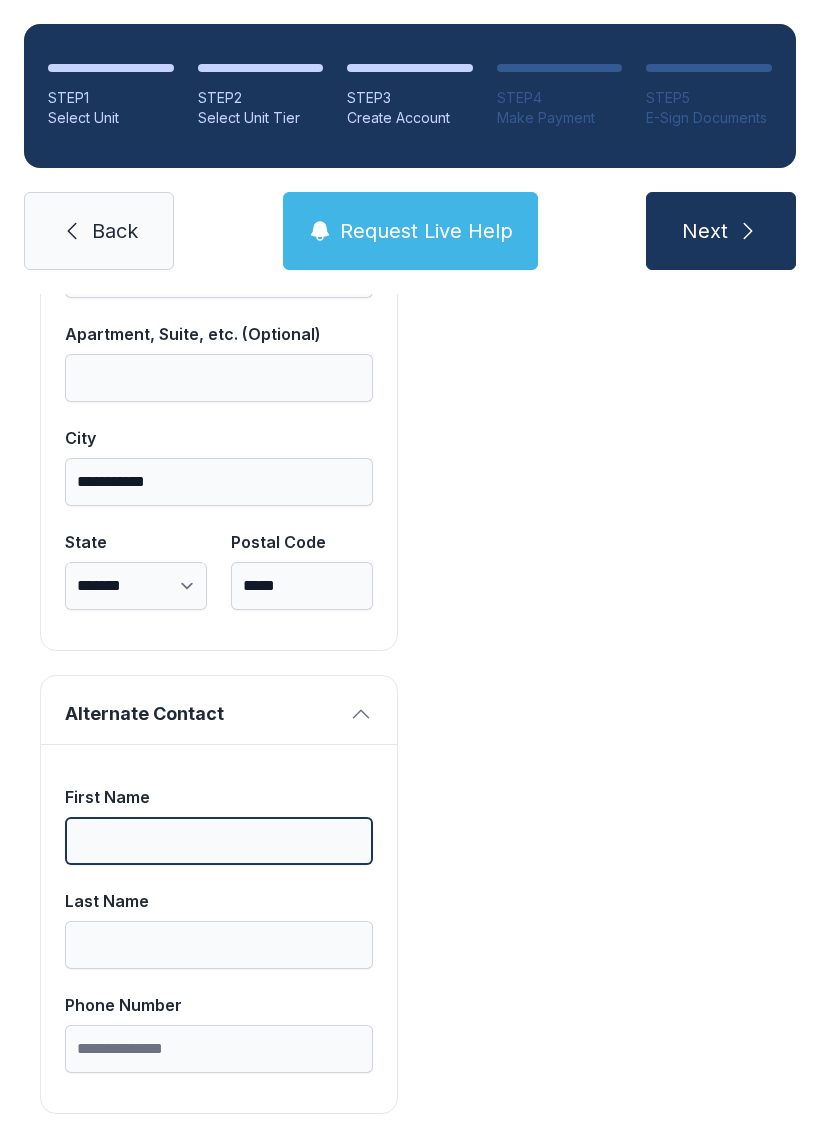click on "First Name" at bounding box center [219, 841] 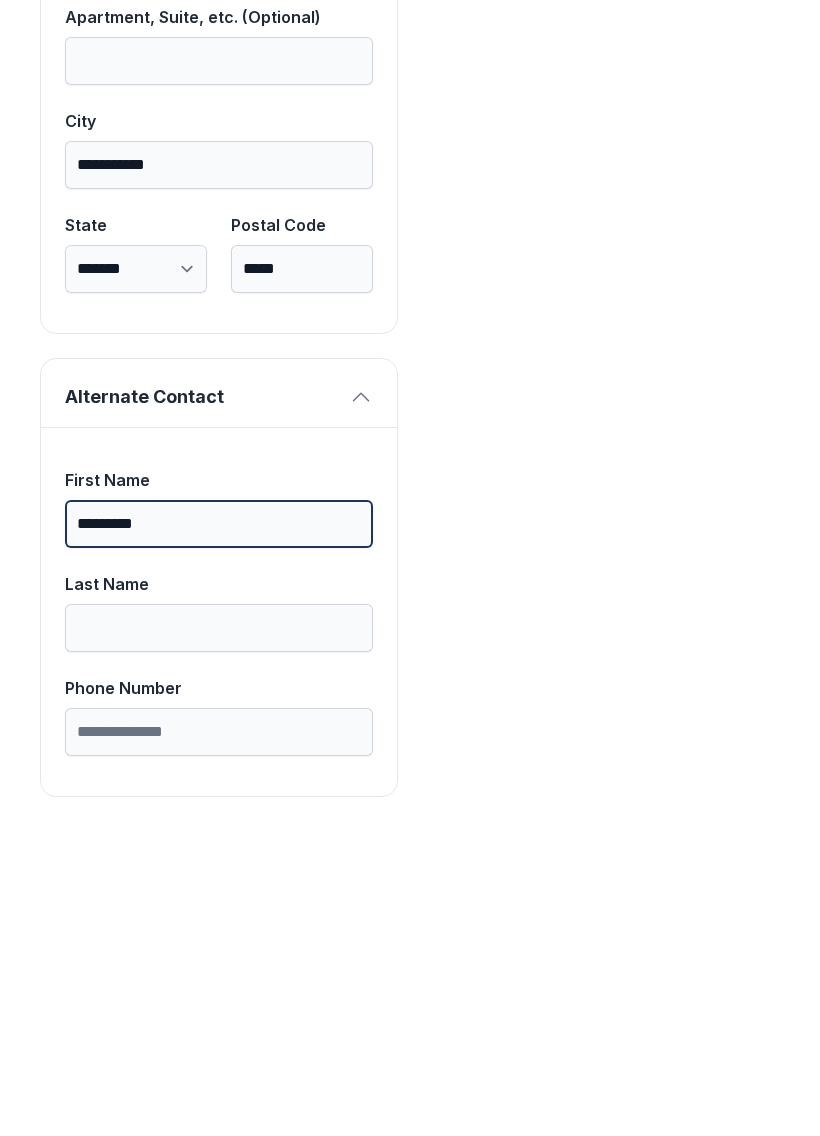 type on "*********" 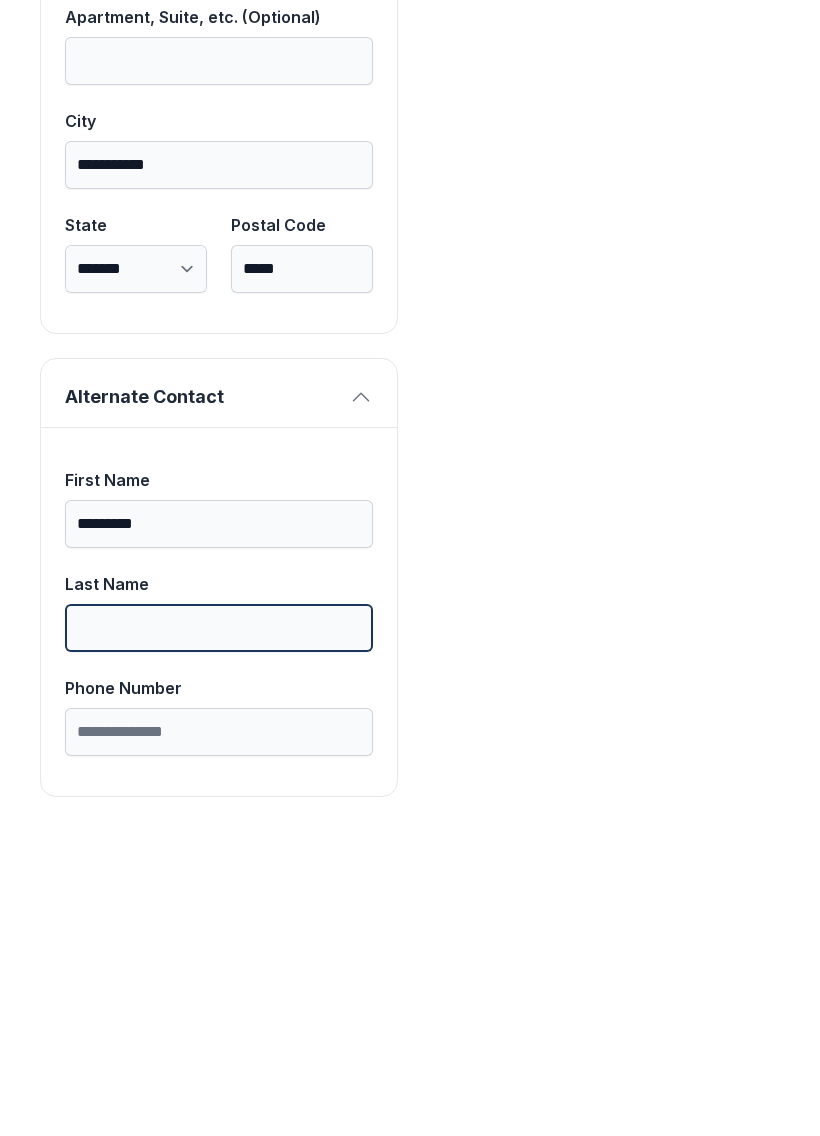 click on "Last Name" at bounding box center (219, 945) 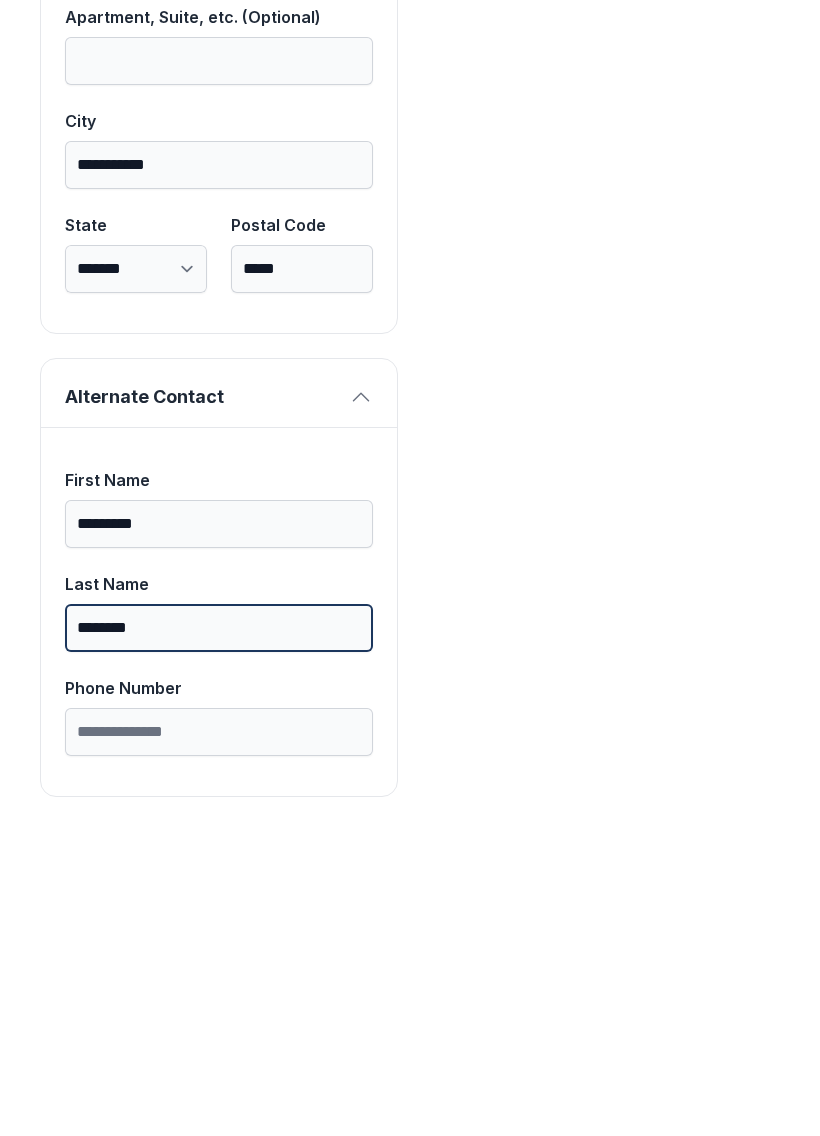 type on "********" 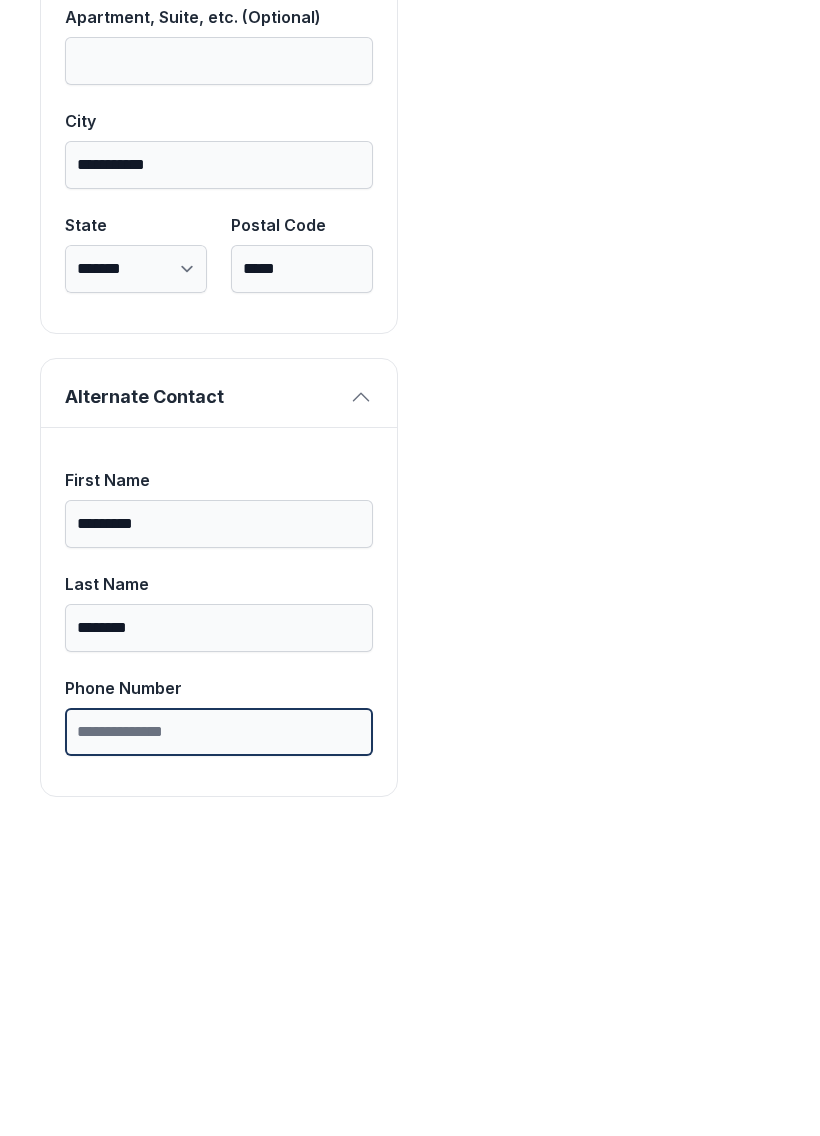 click on "Phone Number" at bounding box center [219, 1049] 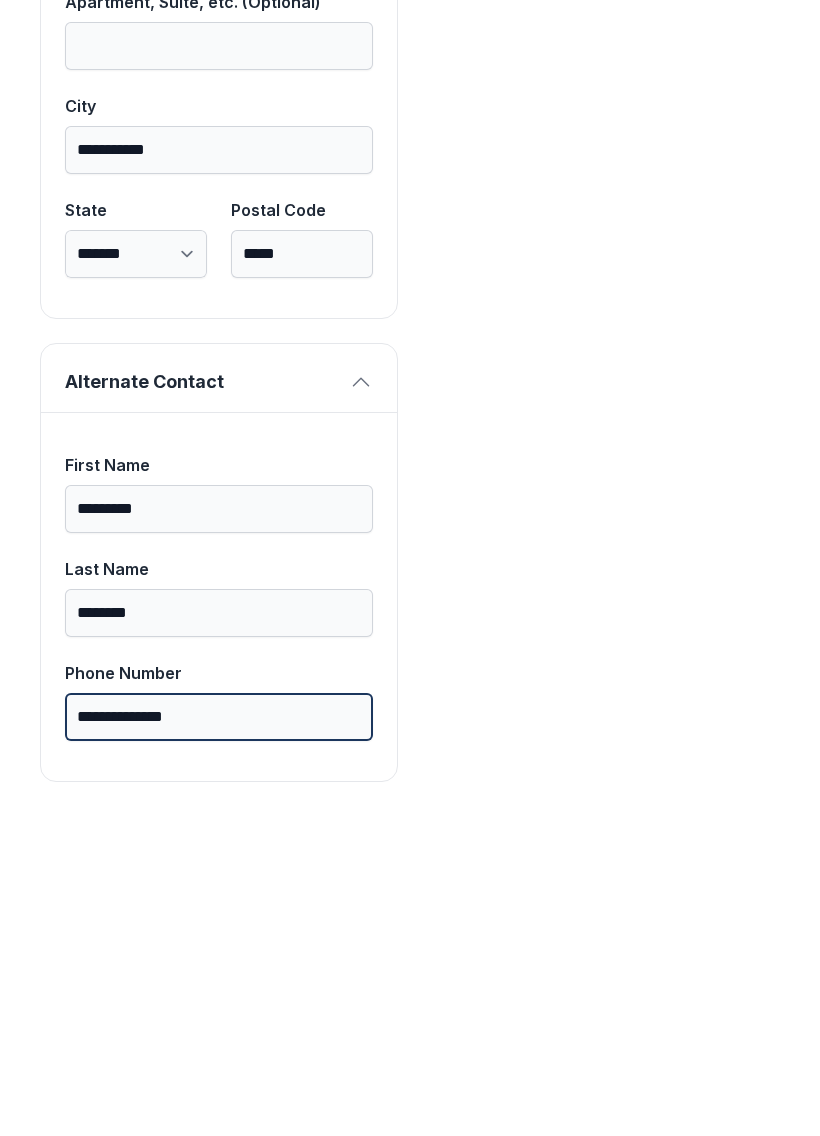 scroll, scrollTop: 1713, scrollLeft: 0, axis: vertical 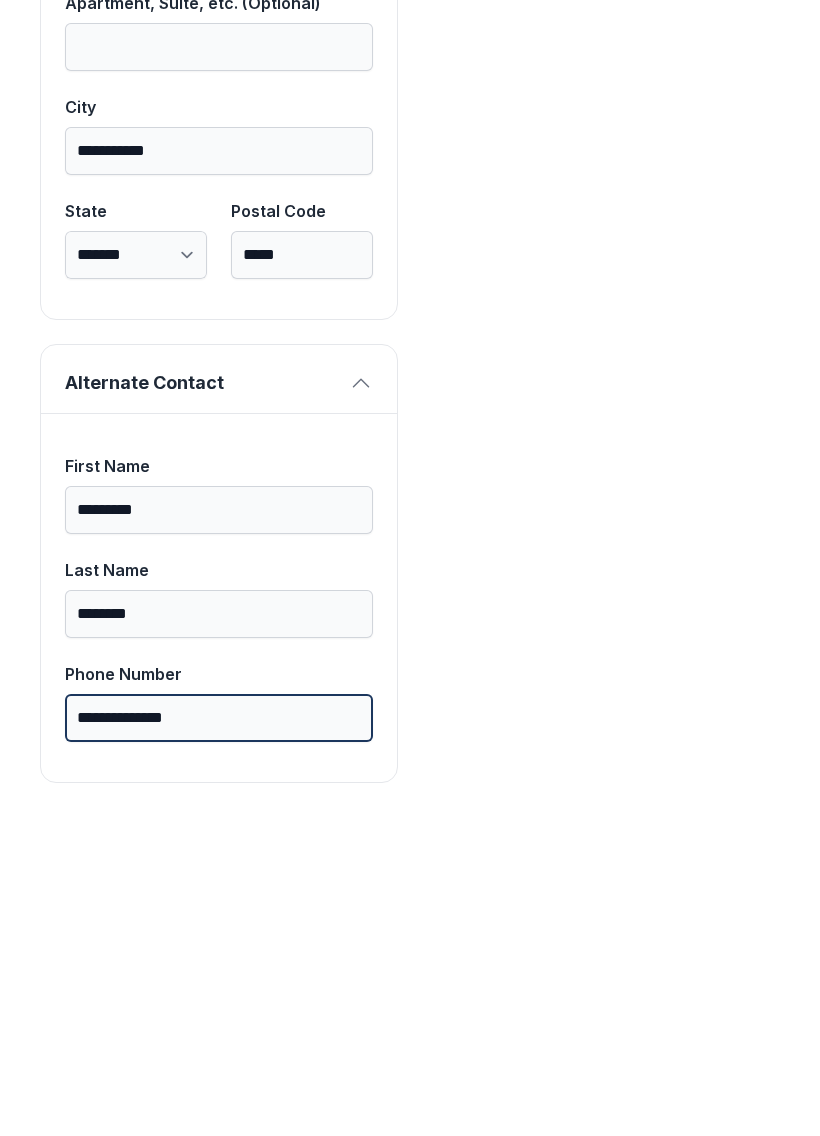 type on "**********" 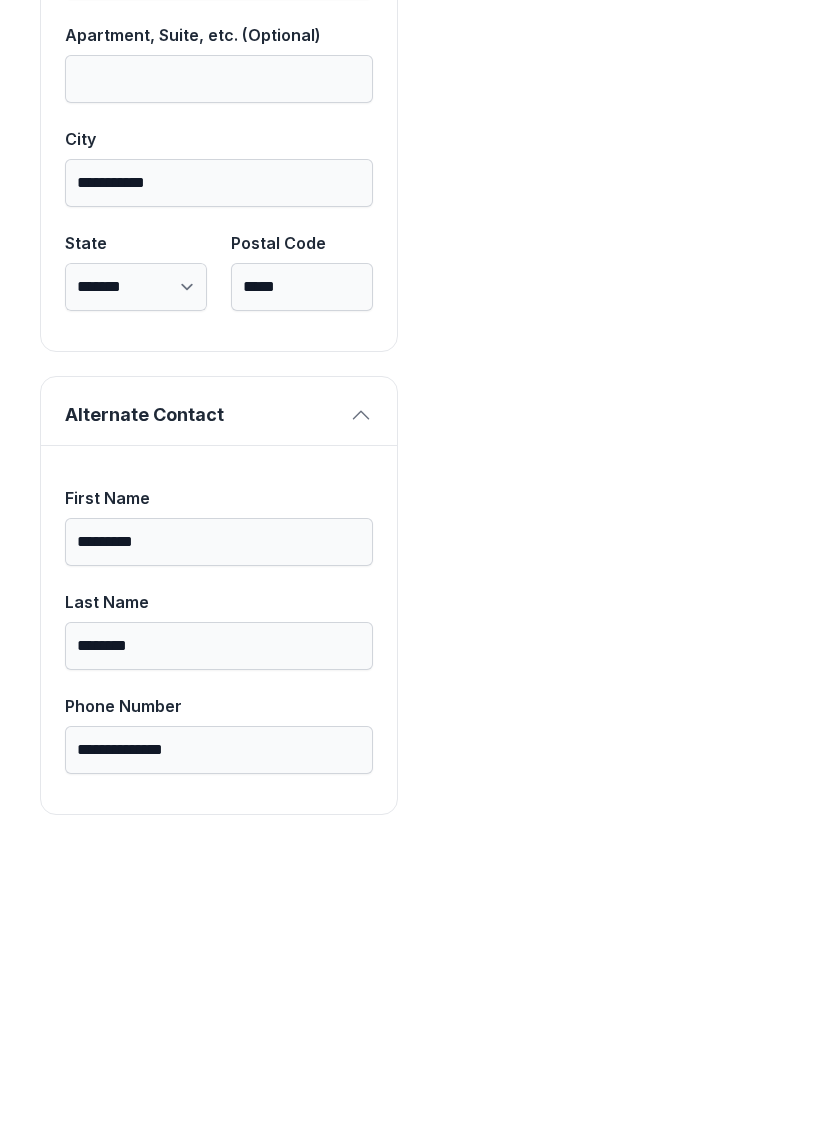 scroll, scrollTop: 695, scrollLeft: 0, axis: vertical 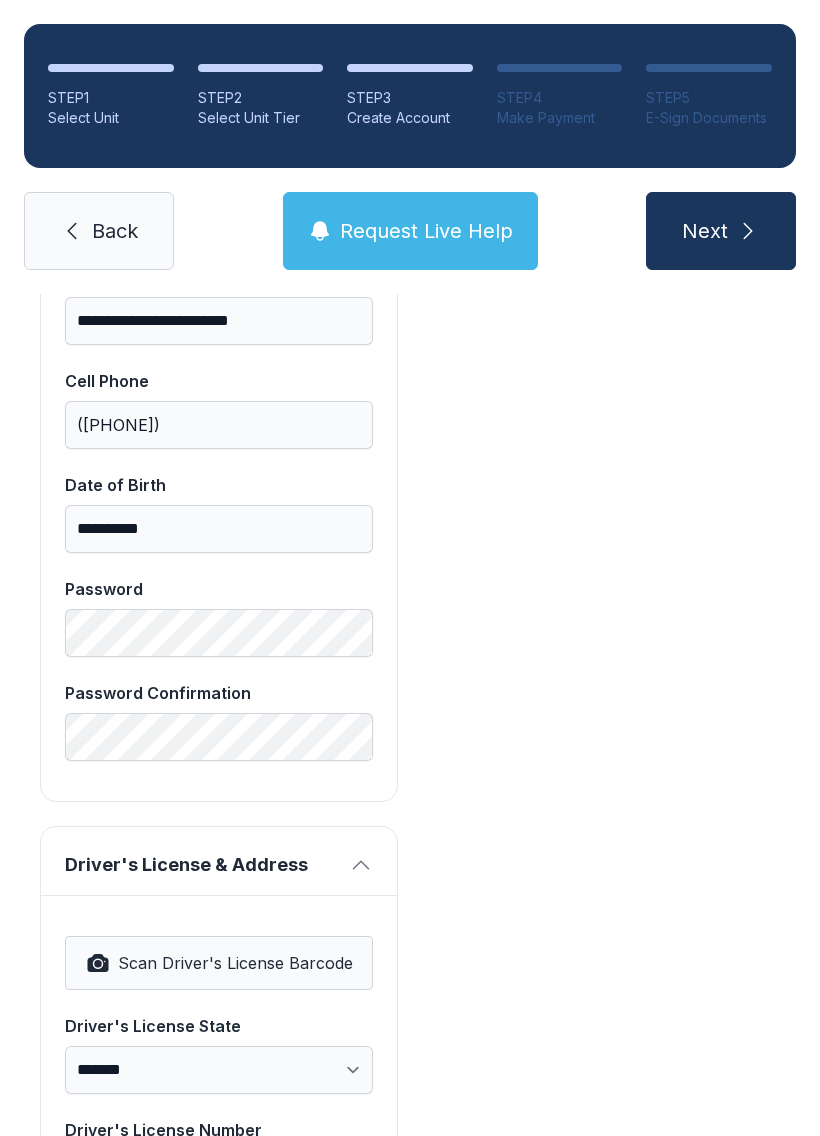 click on "Next" at bounding box center [721, 231] 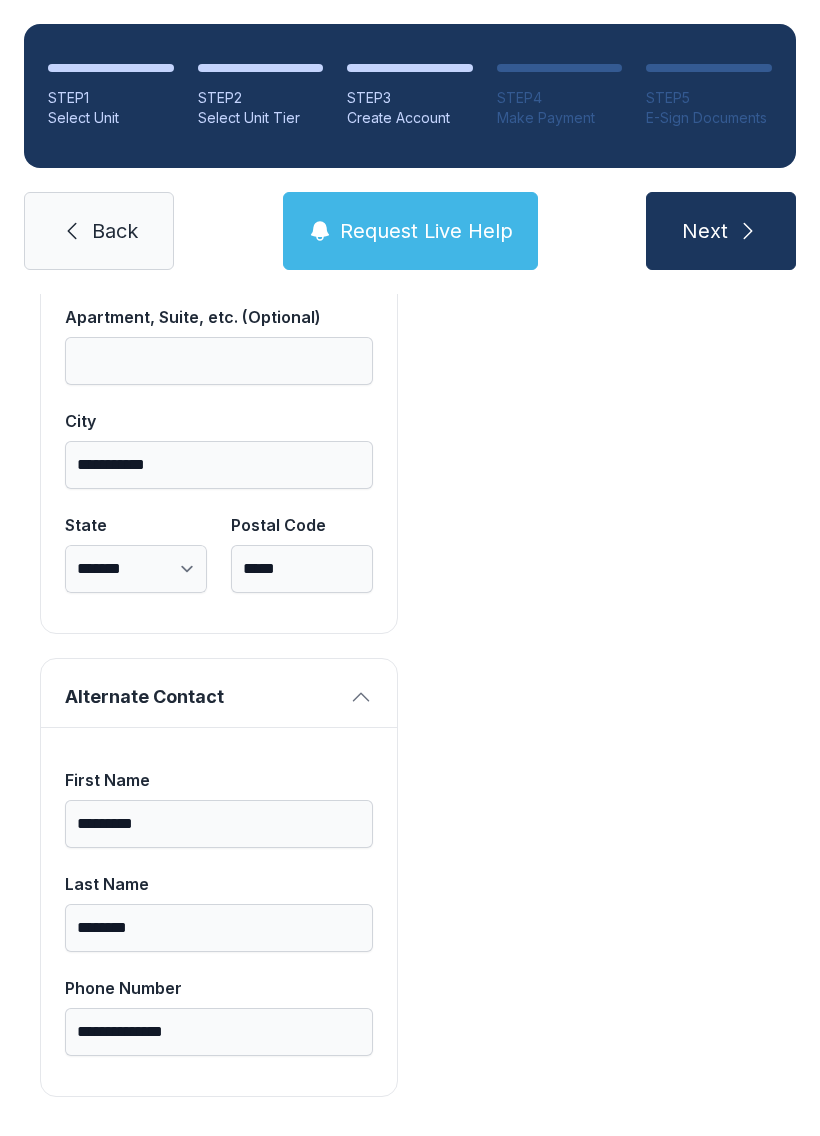 scroll, scrollTop: 1714, scrollLeft: 0, axis: vertical 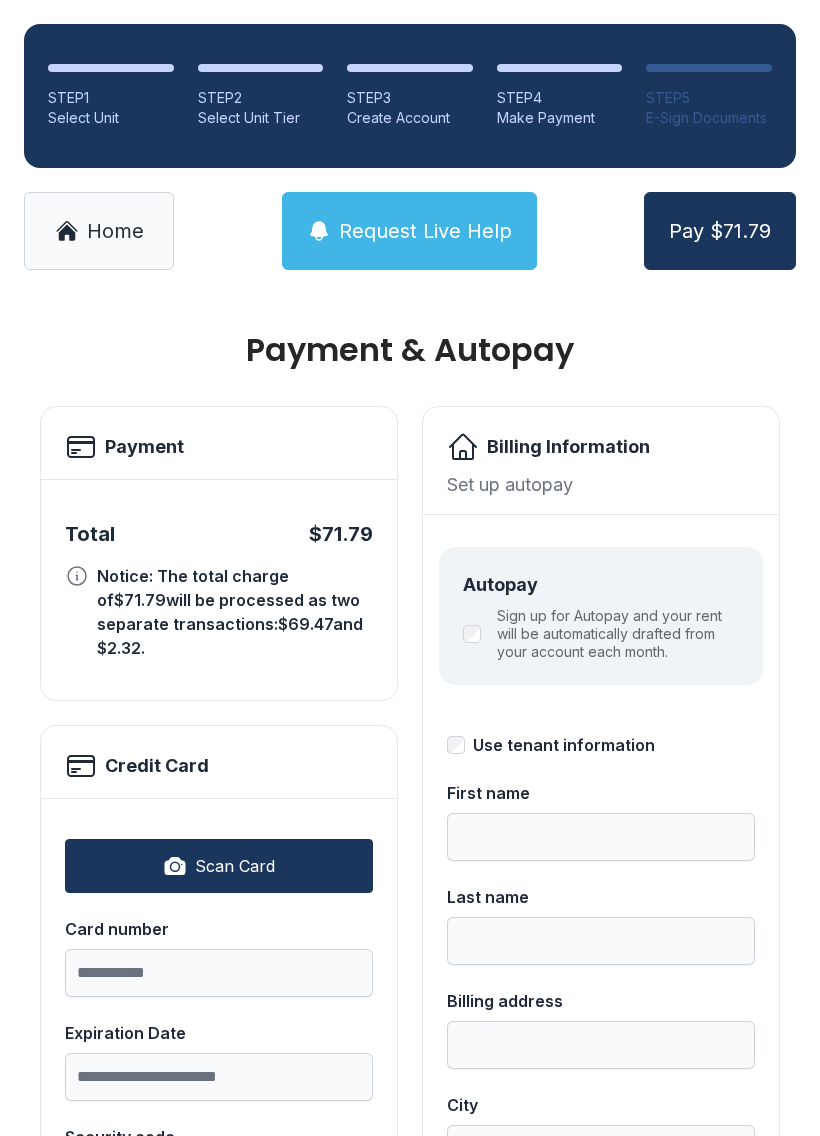 click on "Pay $71.79" at bounding box center (720, 231) 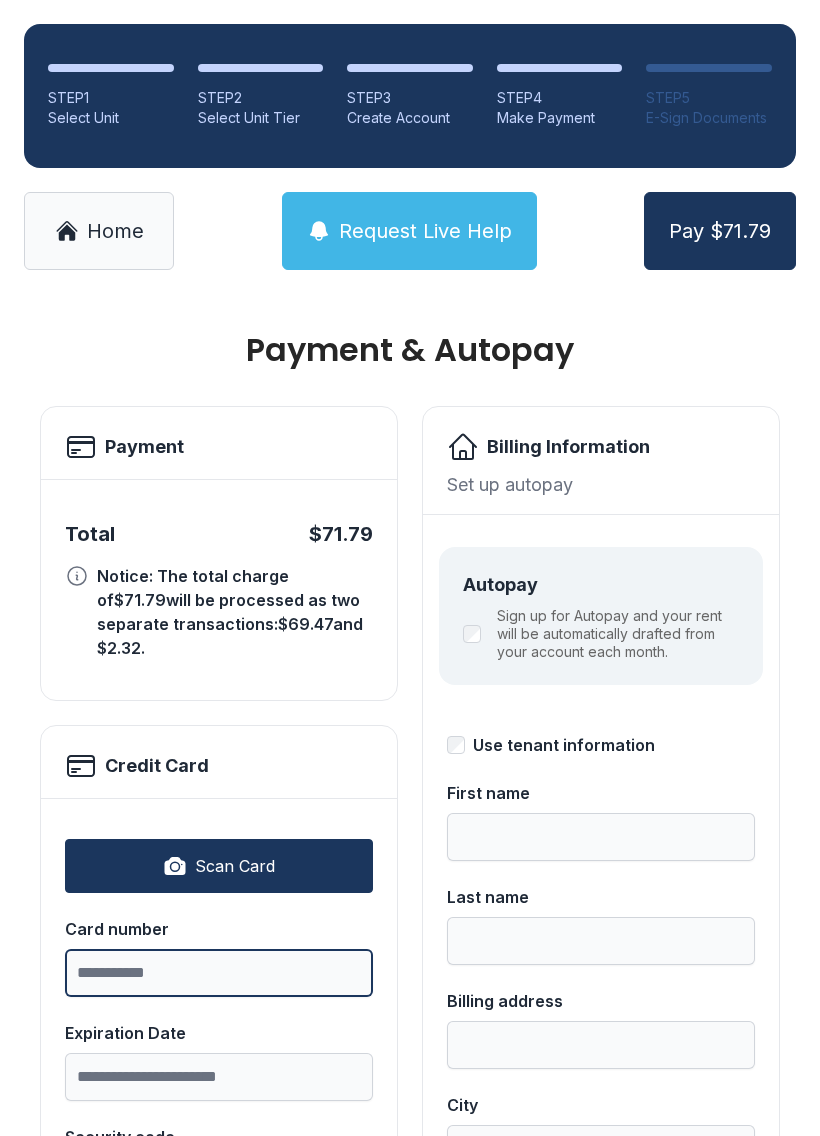 scroll, scrollTop: 44, scrollLeft: 0, axis: vertical 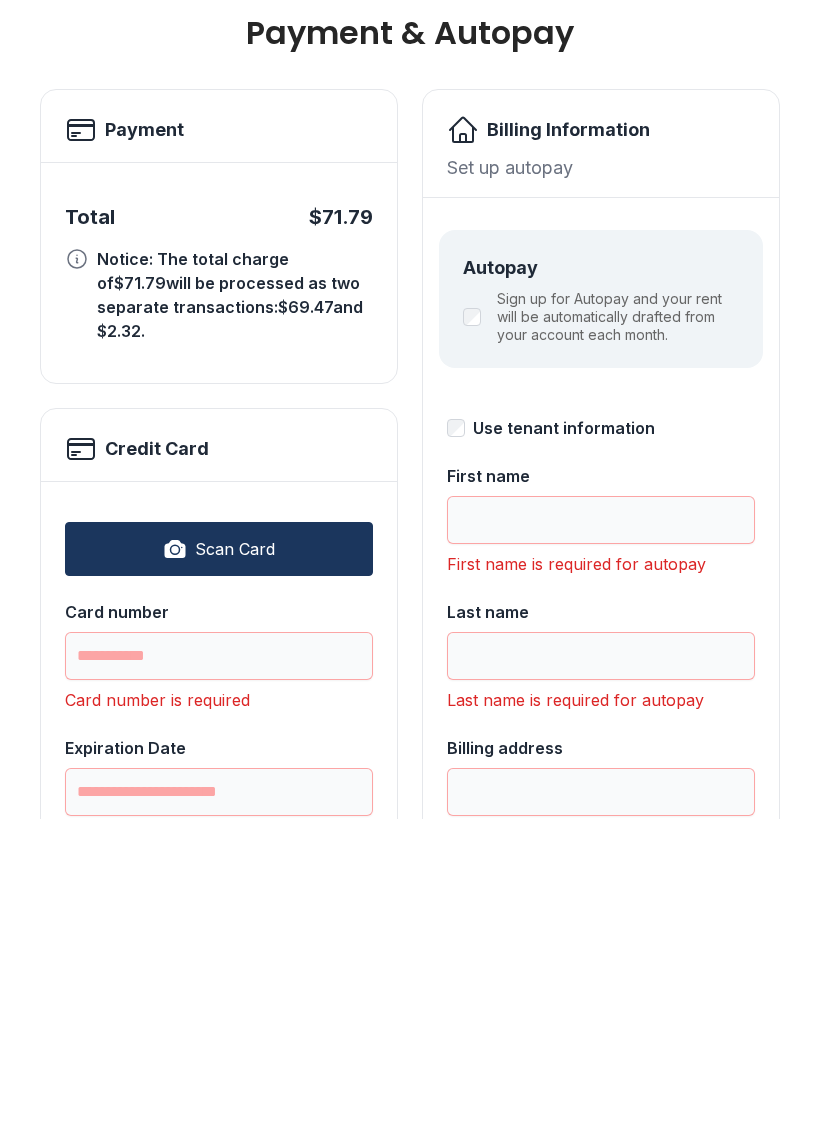 click on "Scan Card" at bounding box center (235, 866) 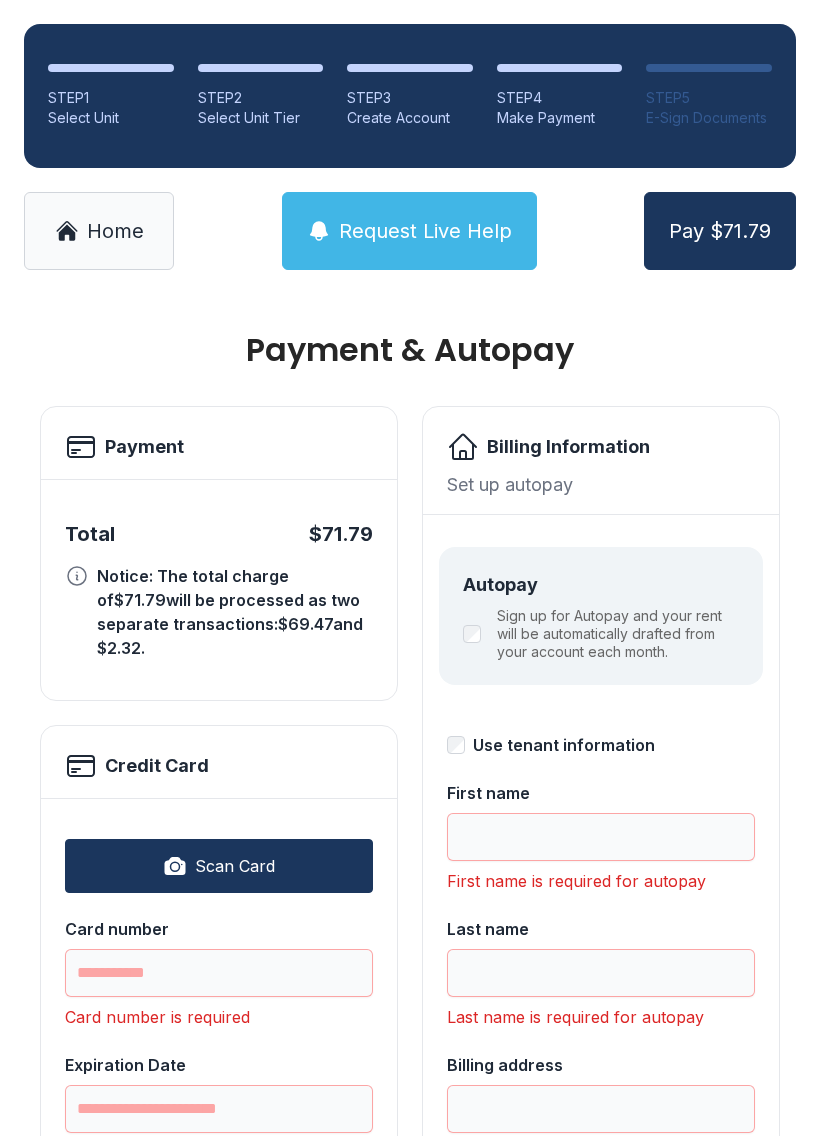 type on "**********" 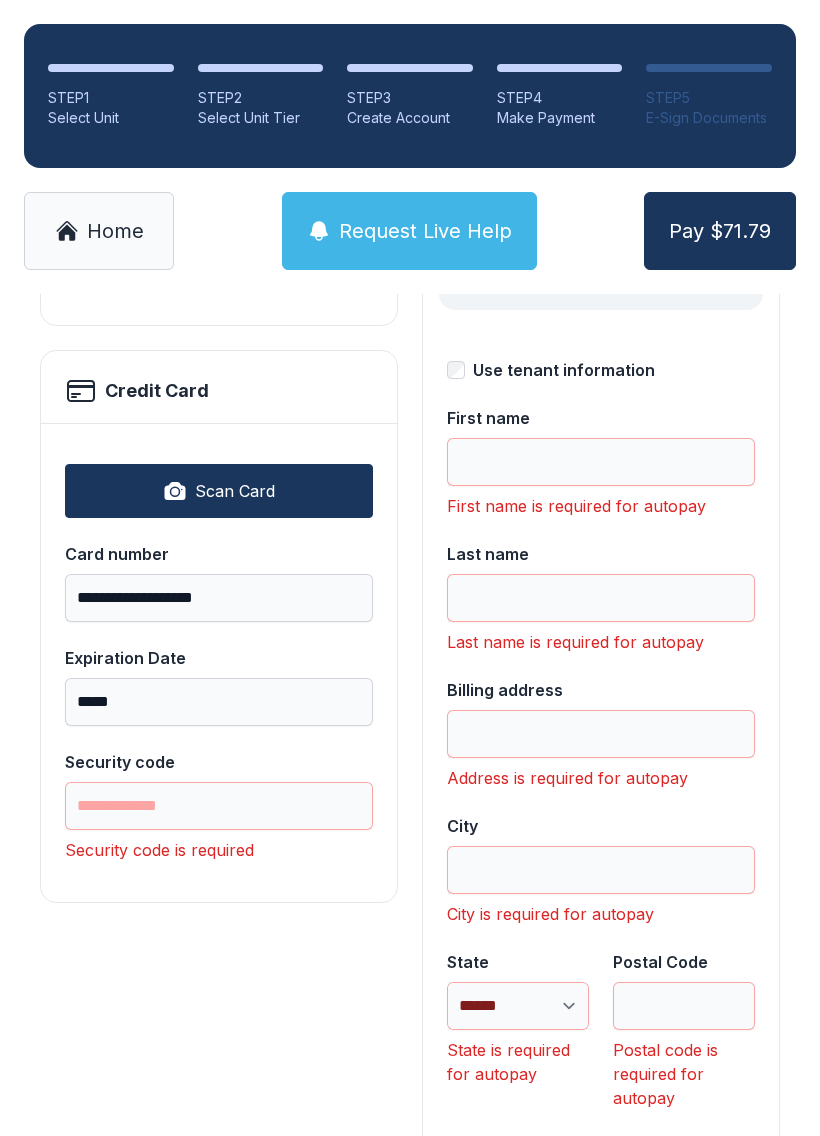 scroll, scrollTop: 376, scrollLeft: 0, axis: vertical 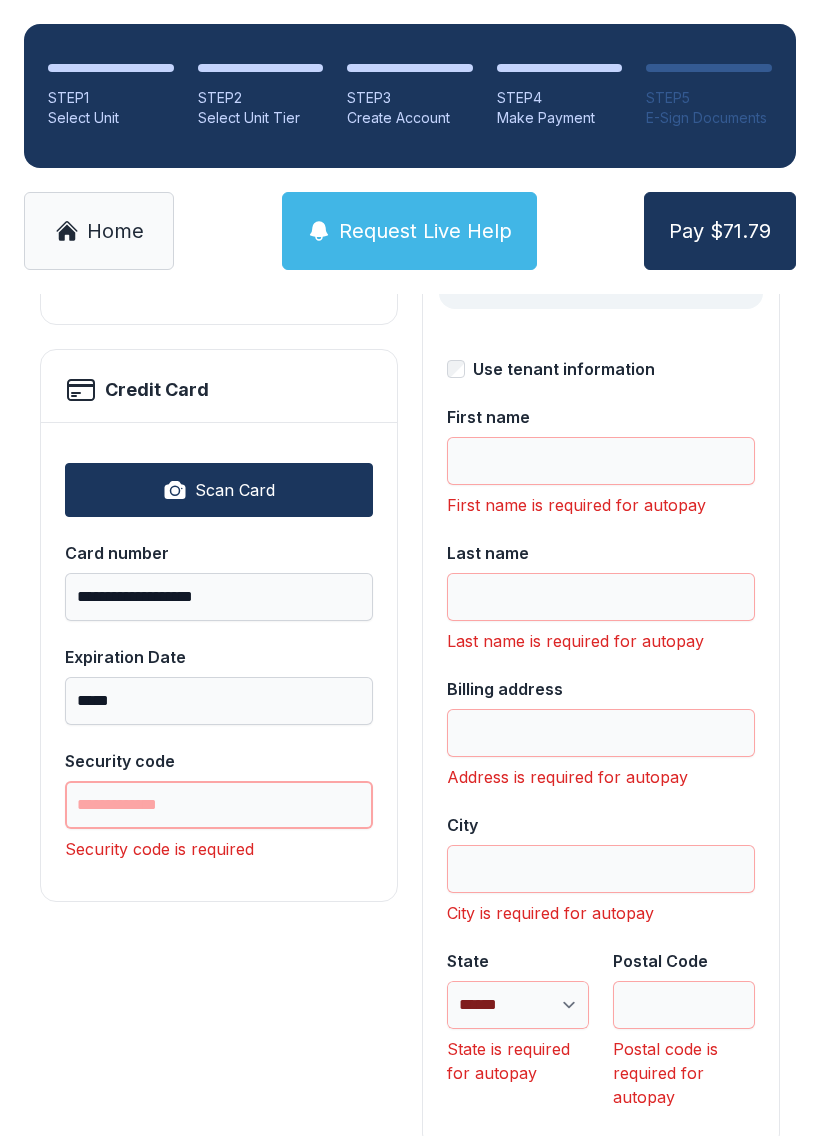click on "Security code" at bounding box center (219, 805) 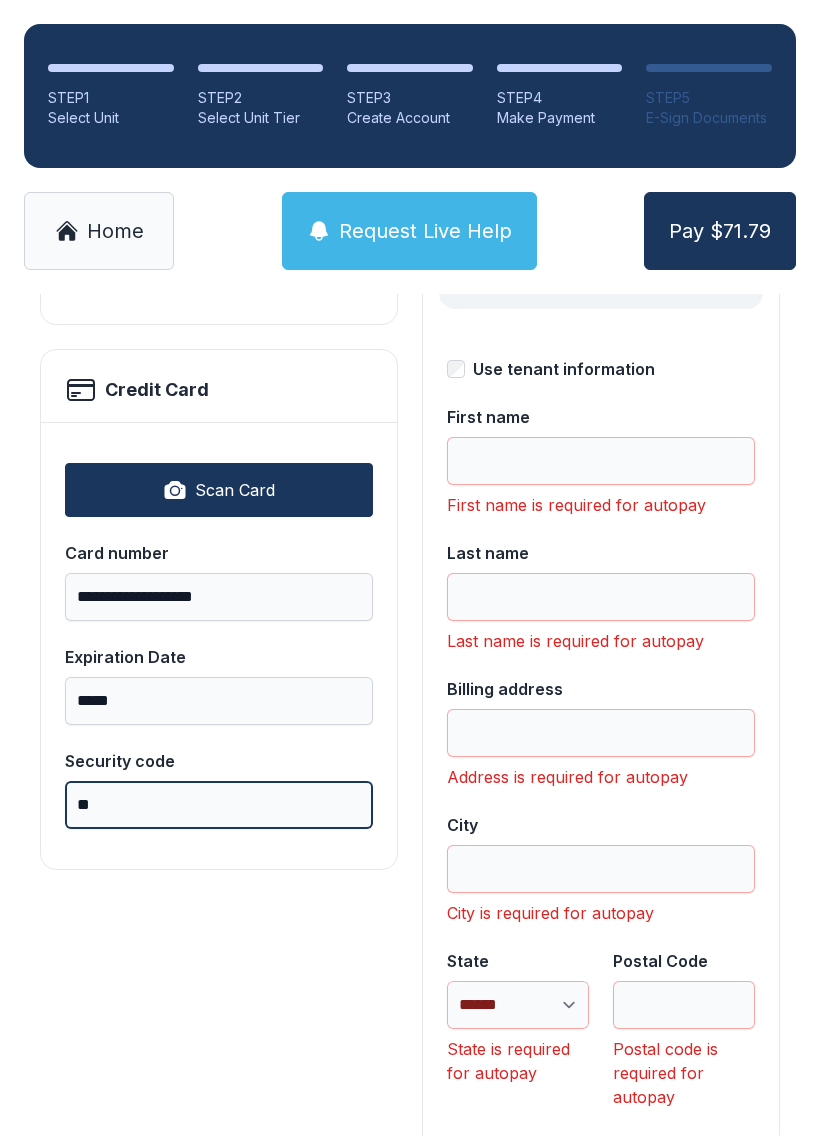 type on "*" 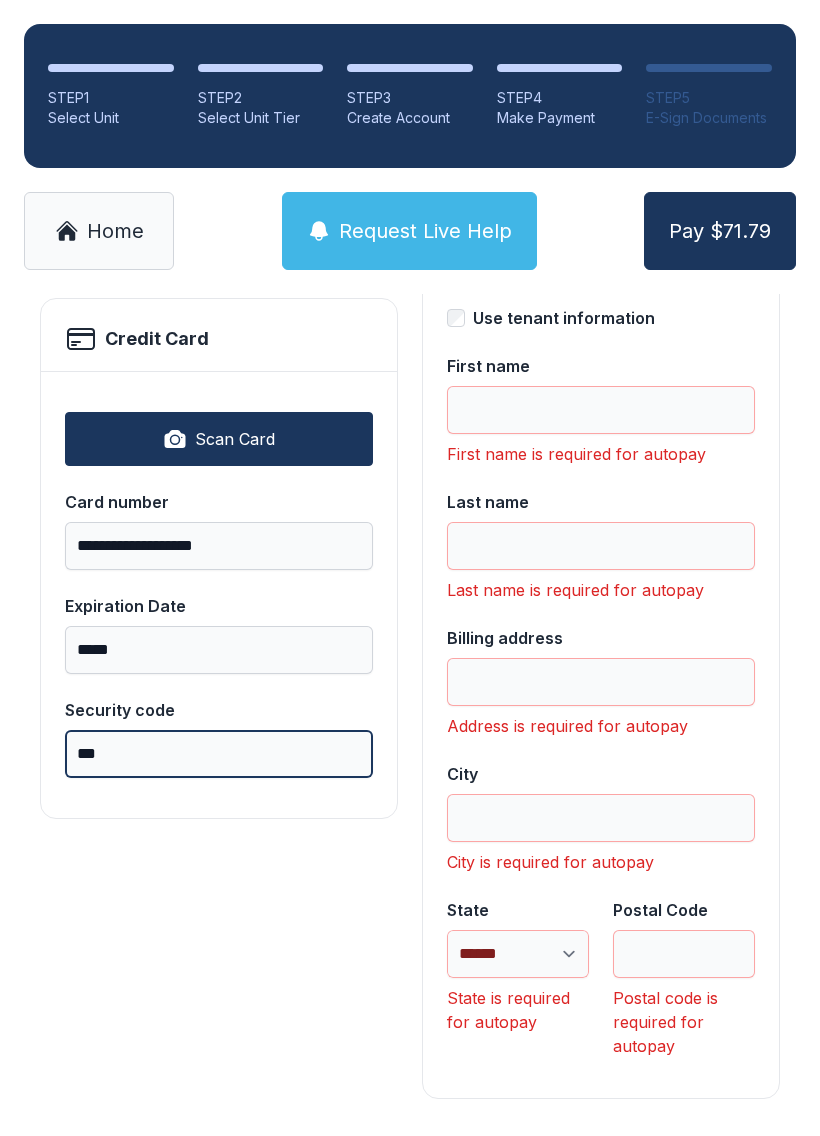 scroll, scrollTop: 426, scrollLeft: 0, axis: vertical 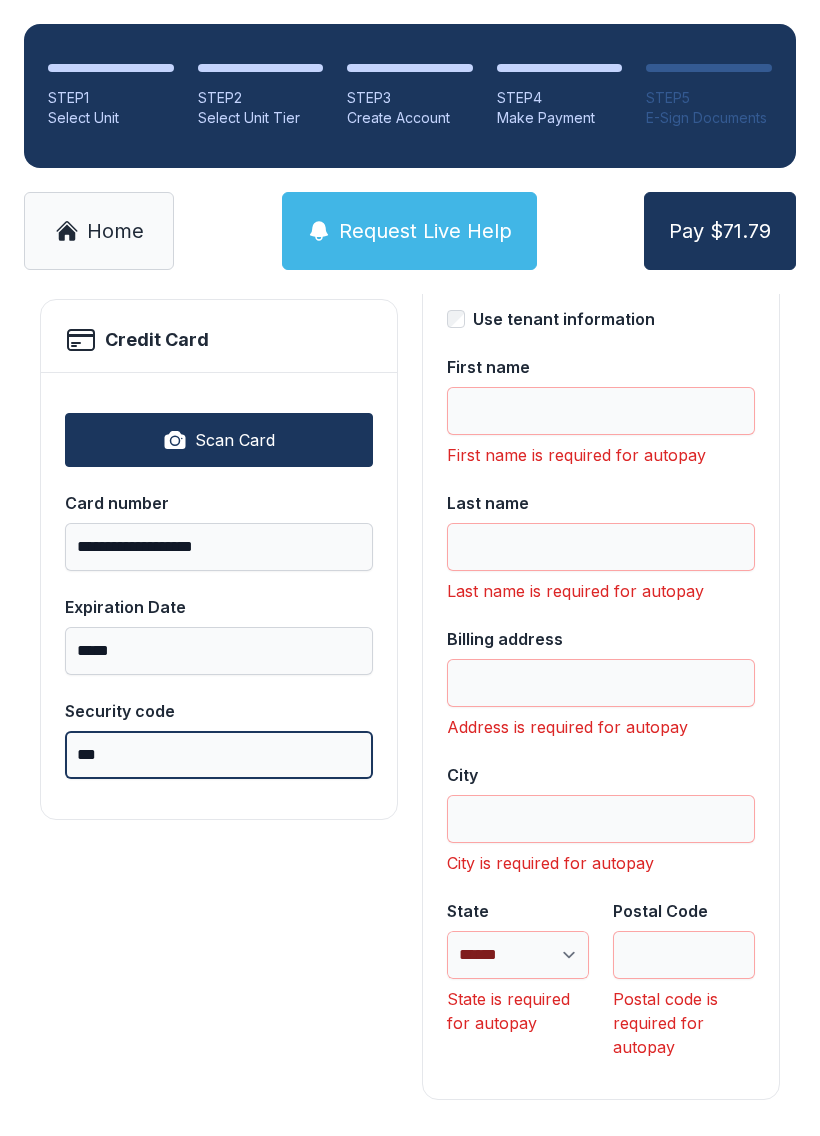 type on "***" 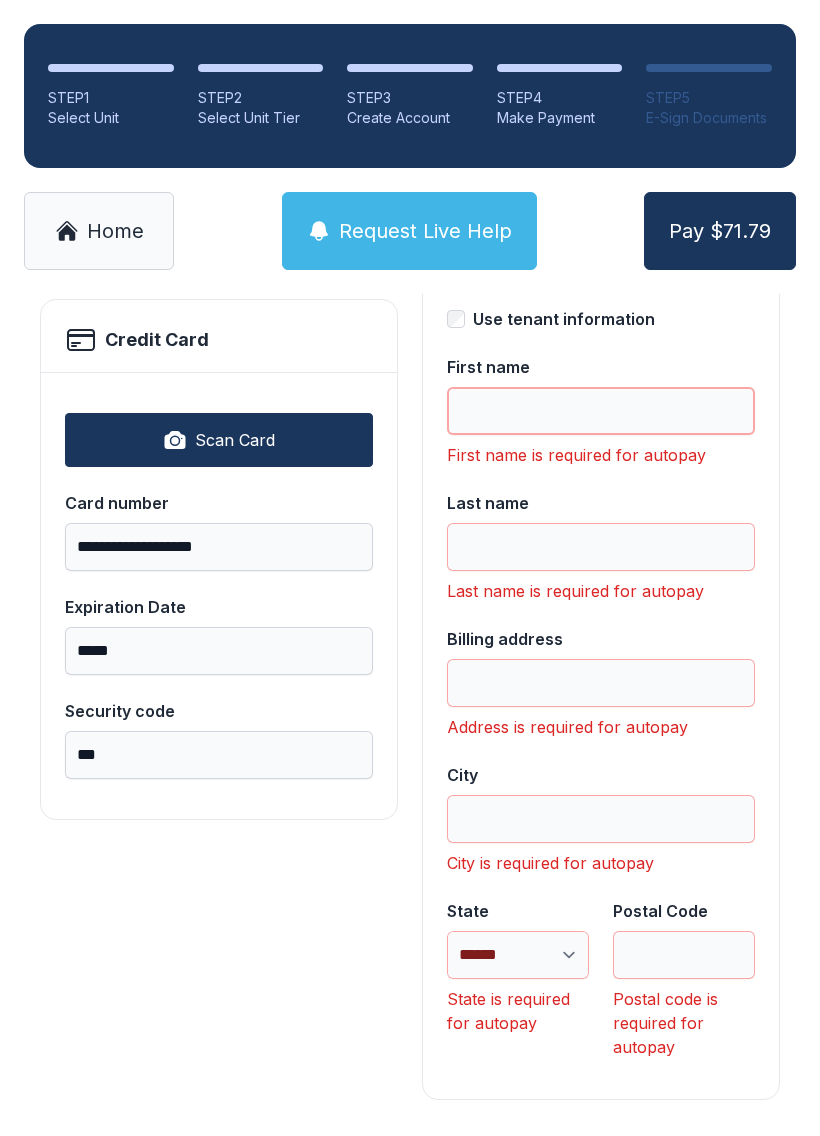 click on "First name" at bounding box center [601, 411] 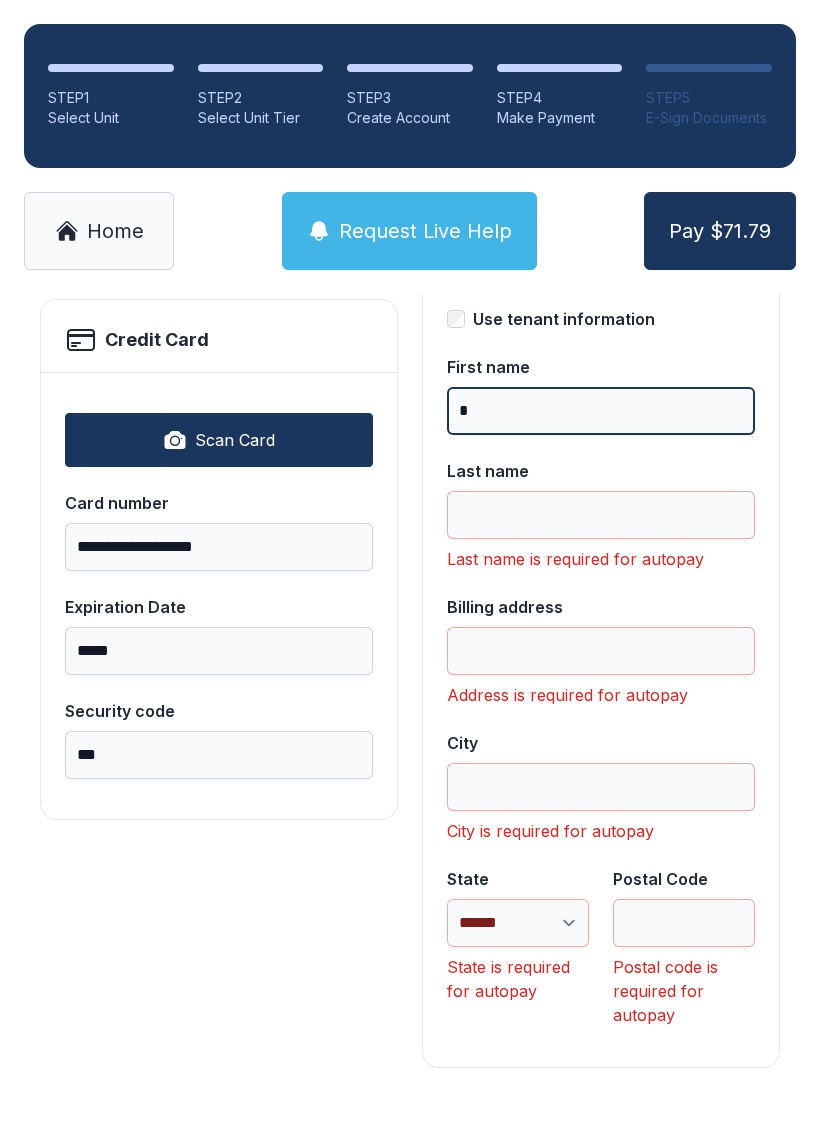 scroll, scrollTop: 394, scrollLeft: 0, axis: vertical 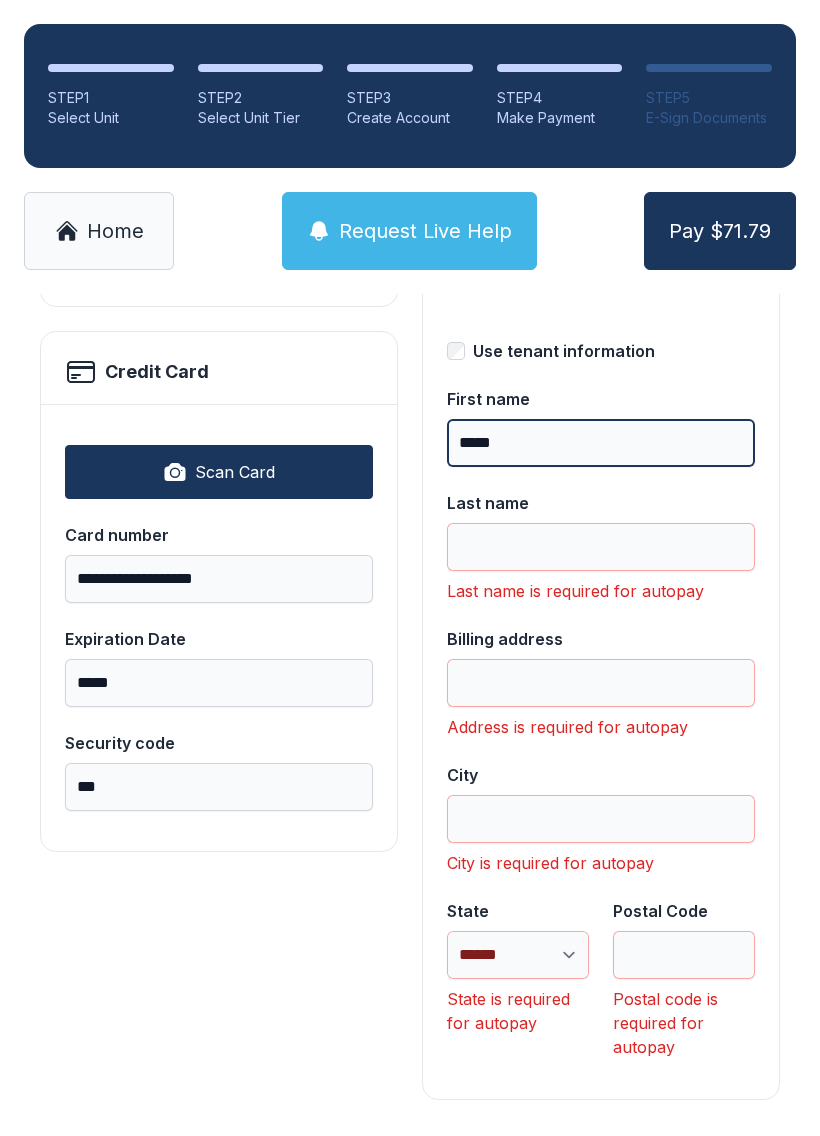 type on "*****" 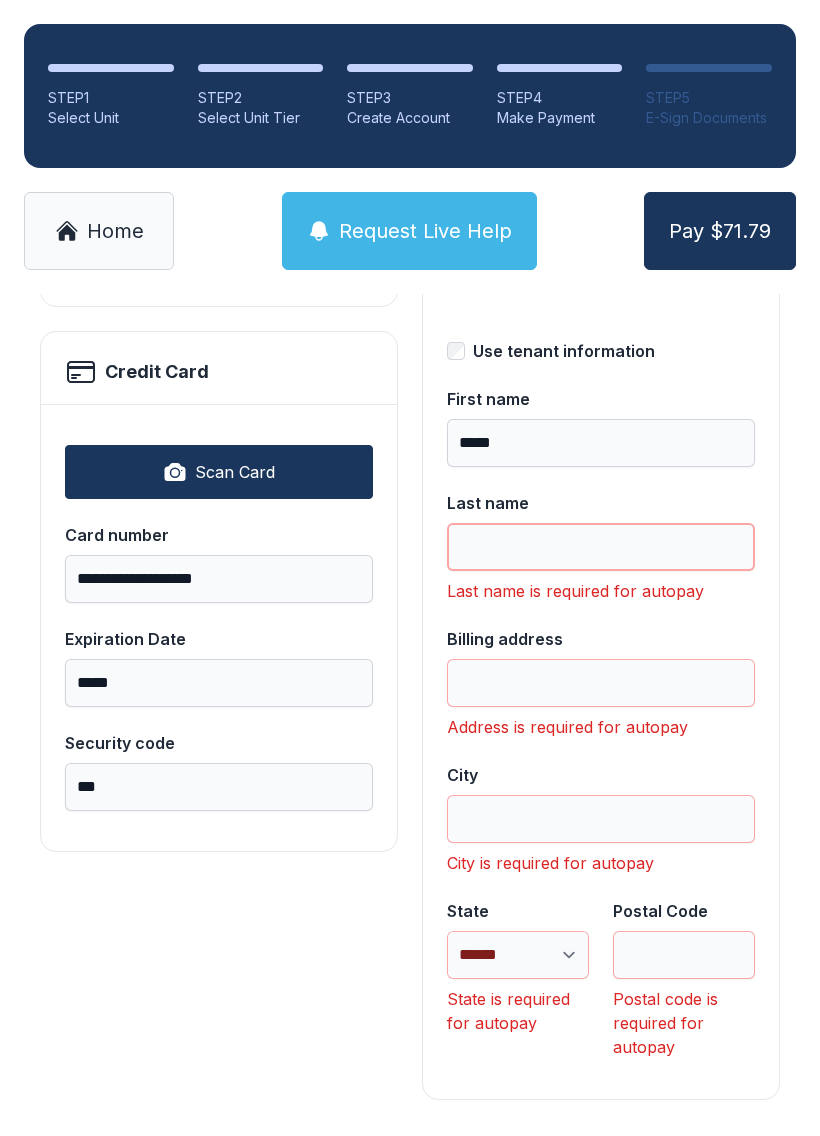 click on "Last name" at bounding box center [601, 547] 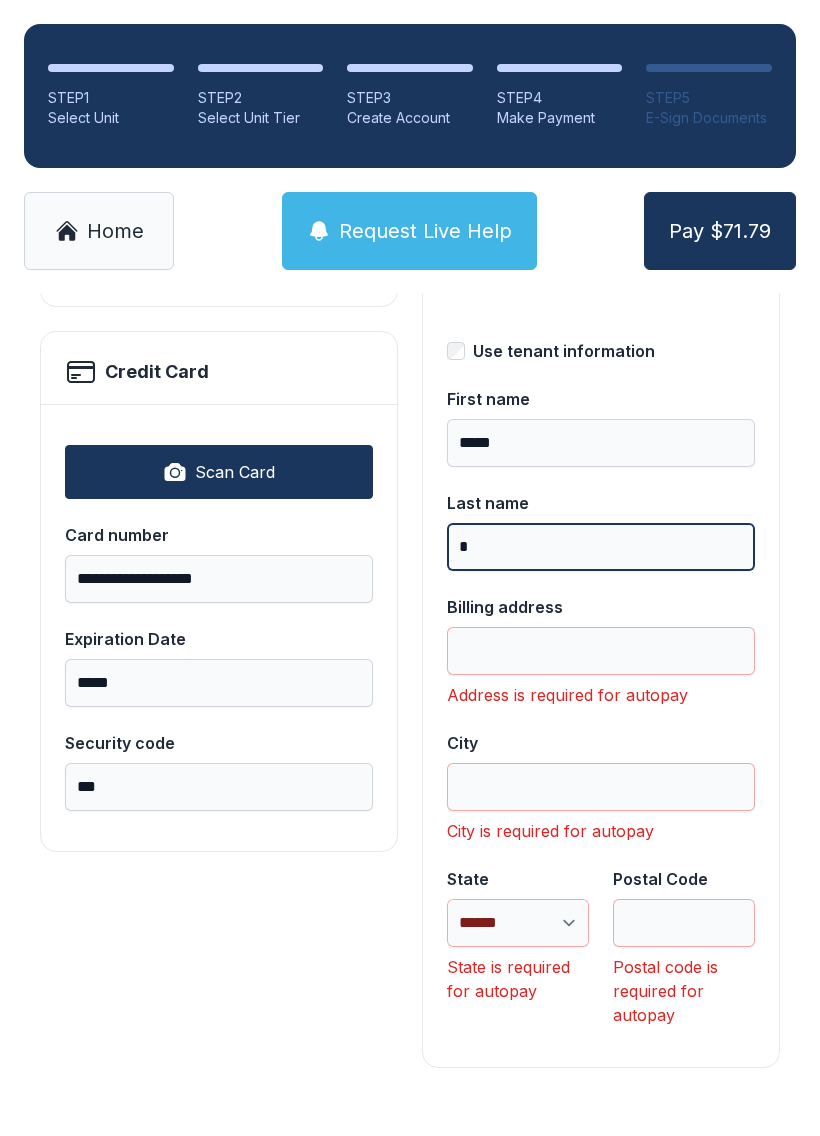 scroll, scrollTop: 362, scrollLeft: 0, axis: vertical 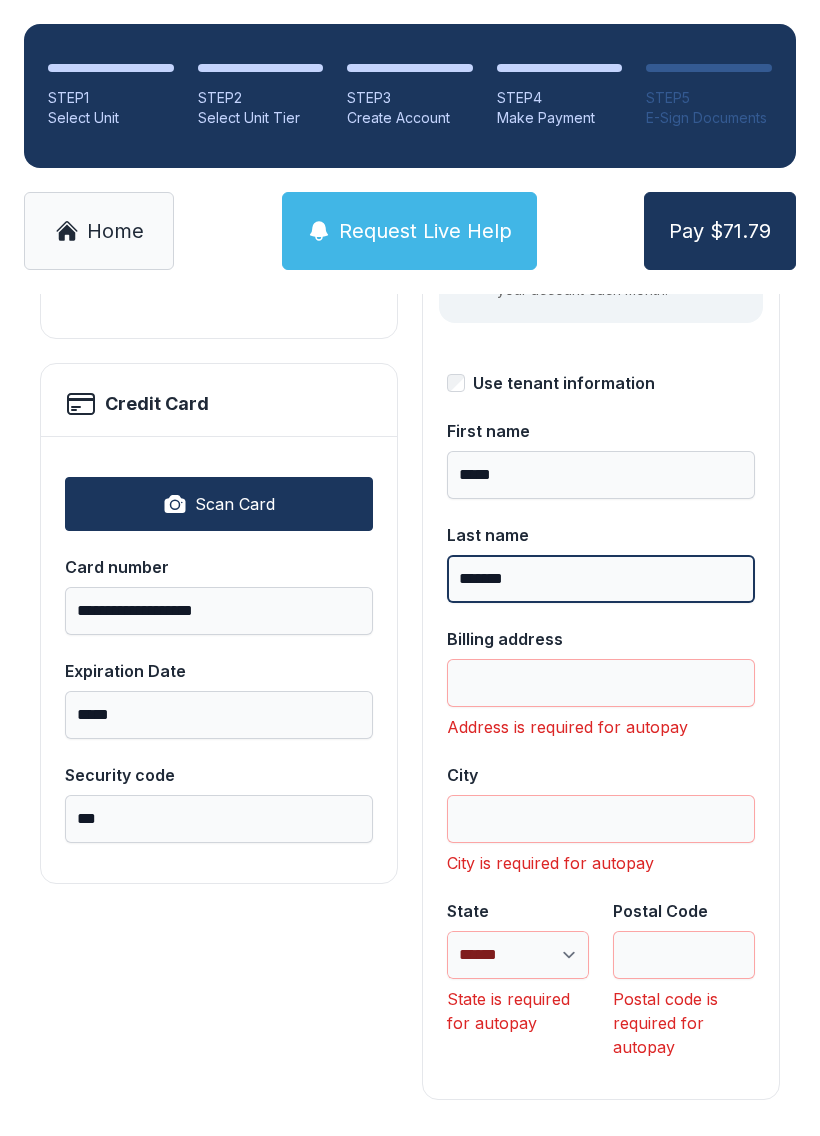 type on "*******" 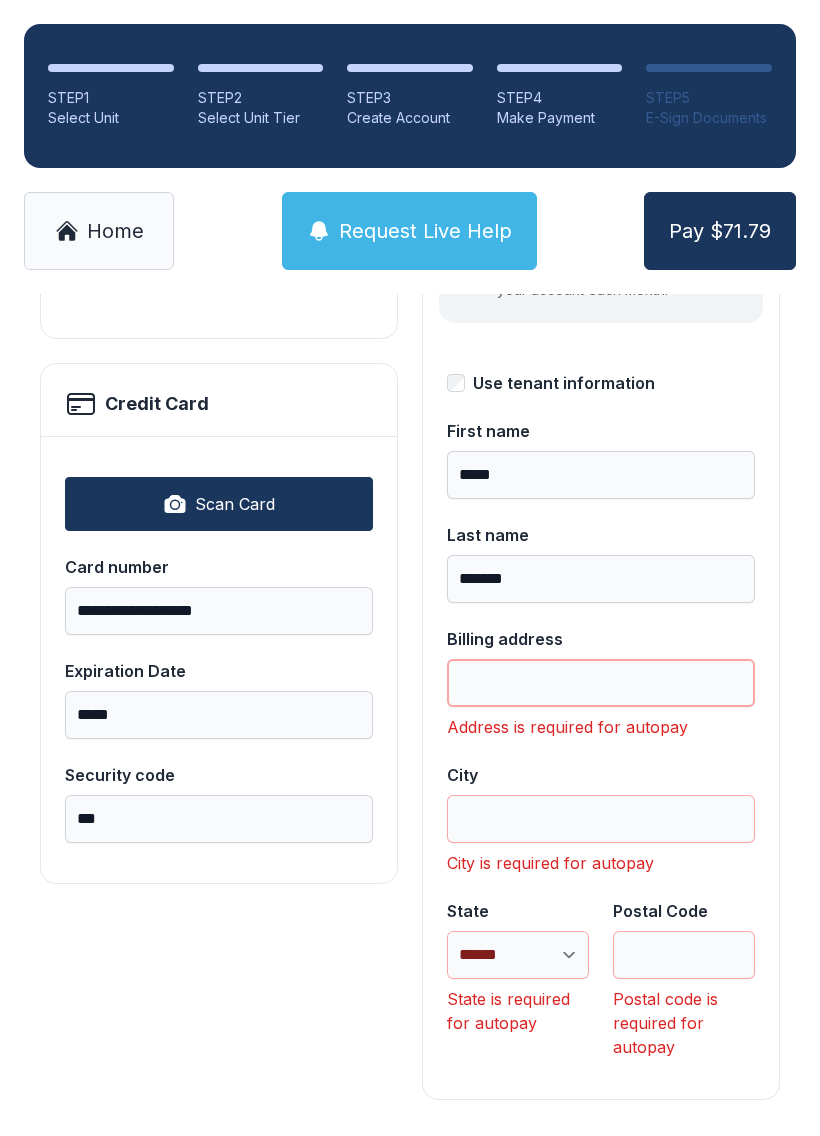 click on "Billing address" at bounding box center (601, 683) 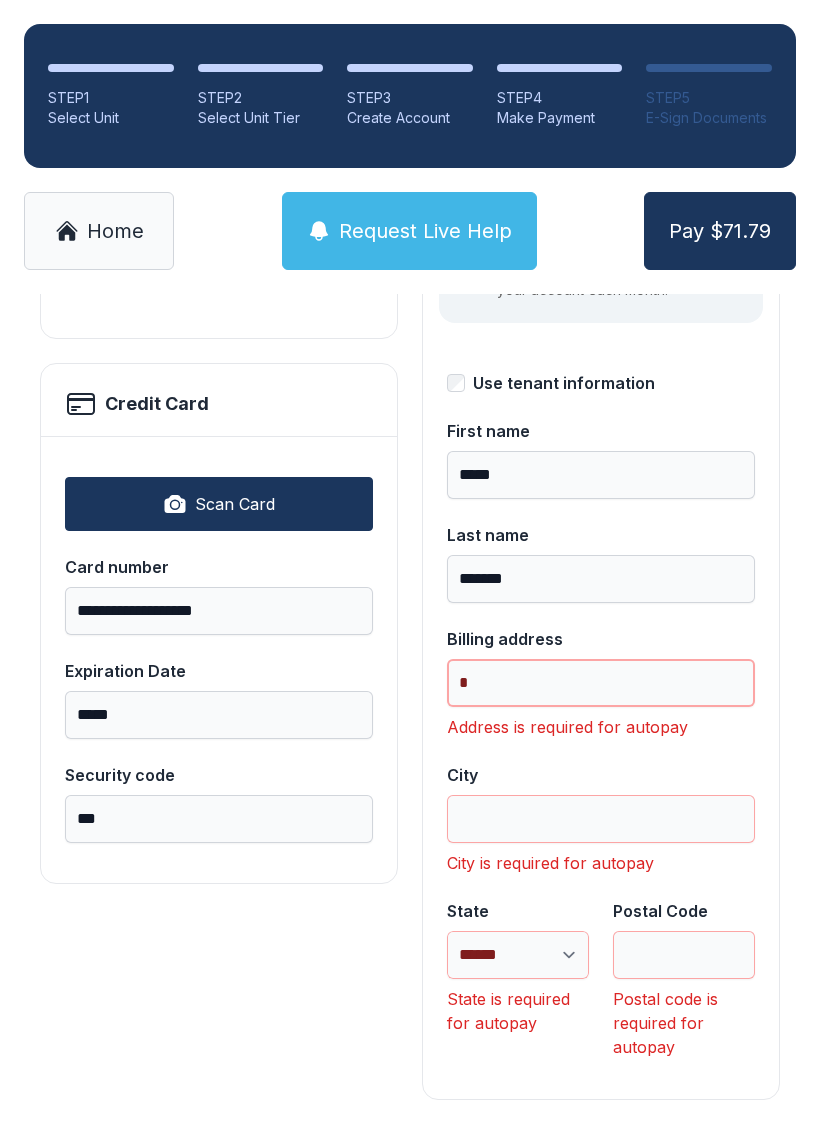 scroll, scrollTop: 330, scrollLeft: 0, axis: vertical 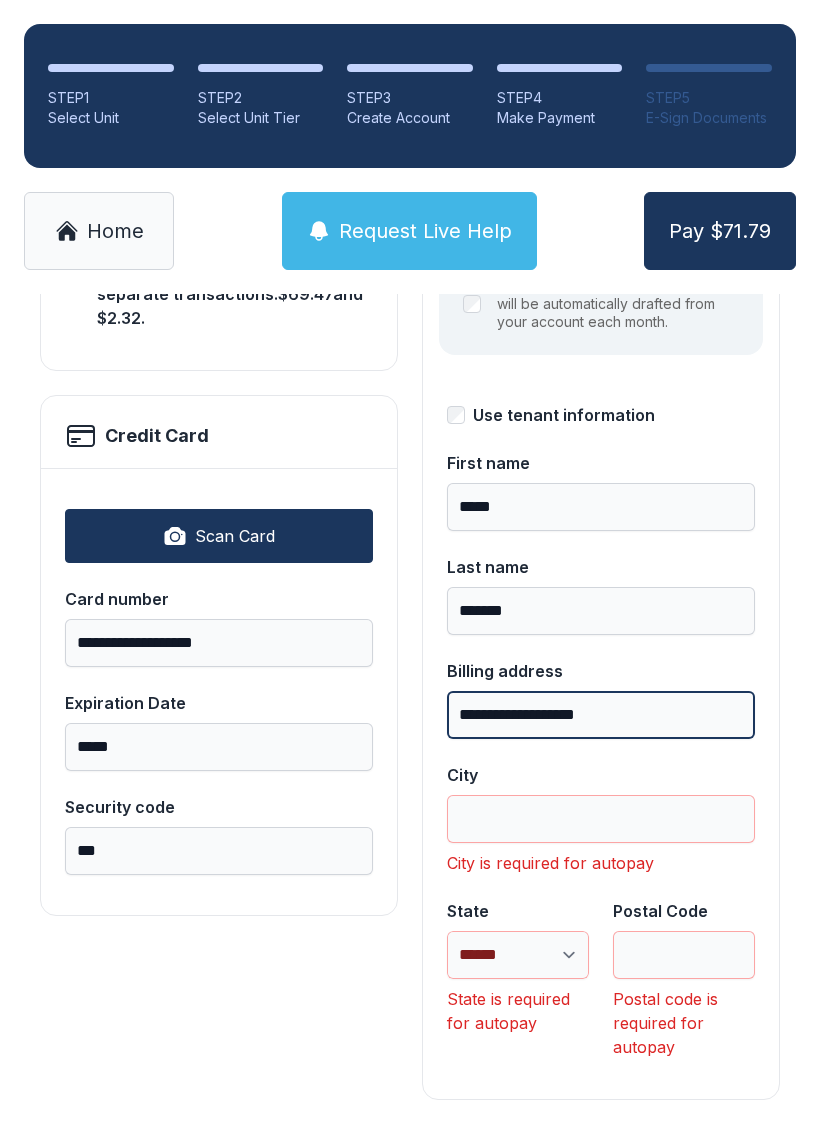 type on "**********" 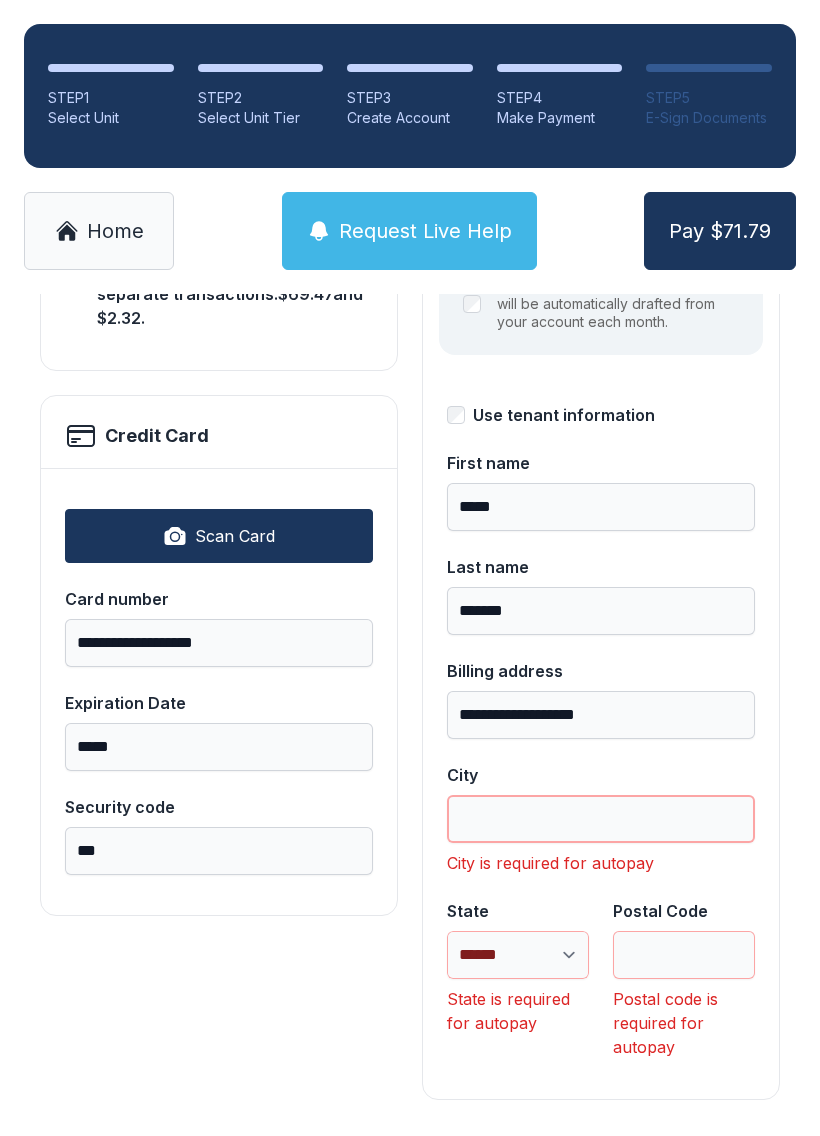 click on "City" at bounding box center (601, 819) 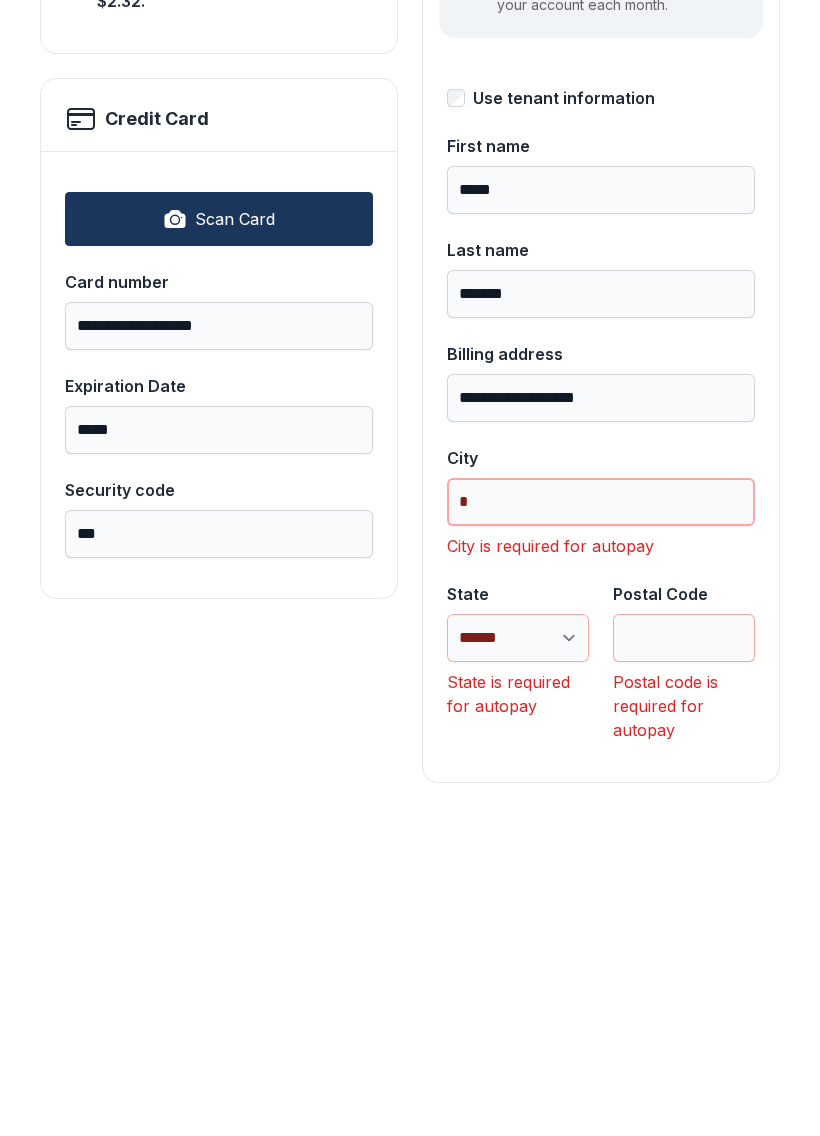 scroll, scrollTop: 298, scrollLeft: 0, axis: vertical 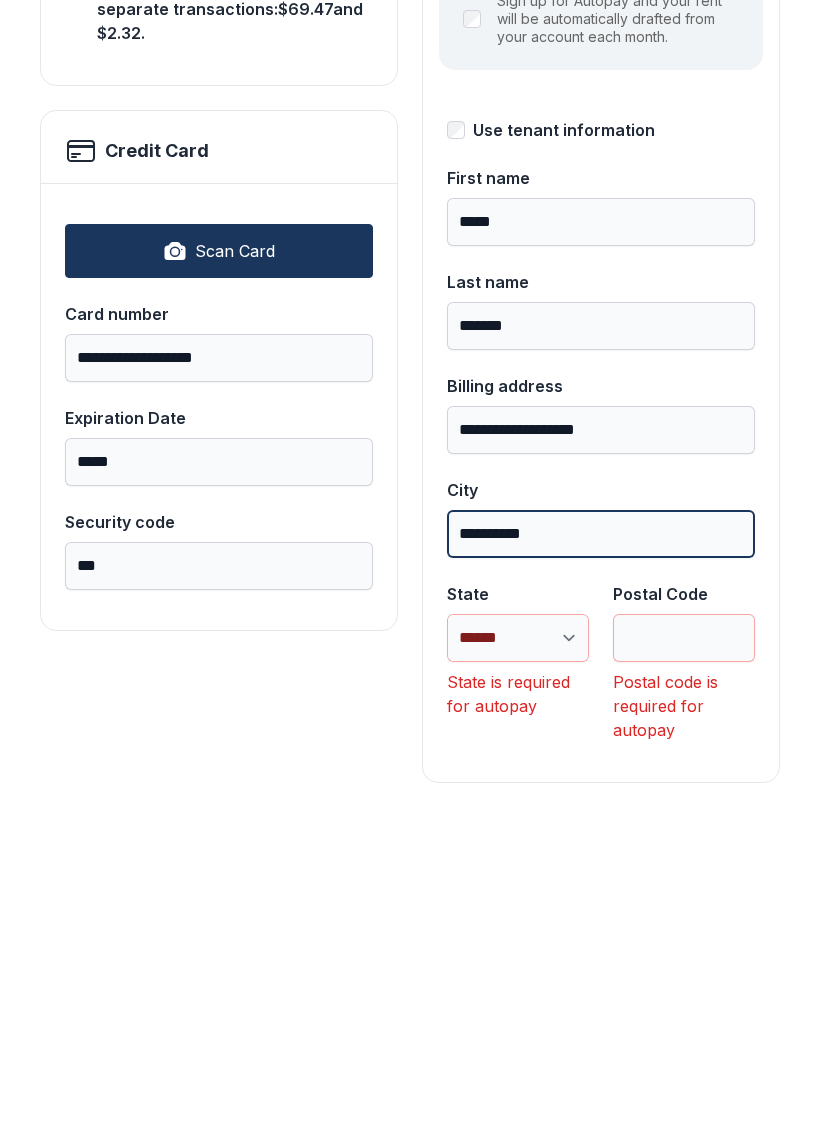 type on "**********" 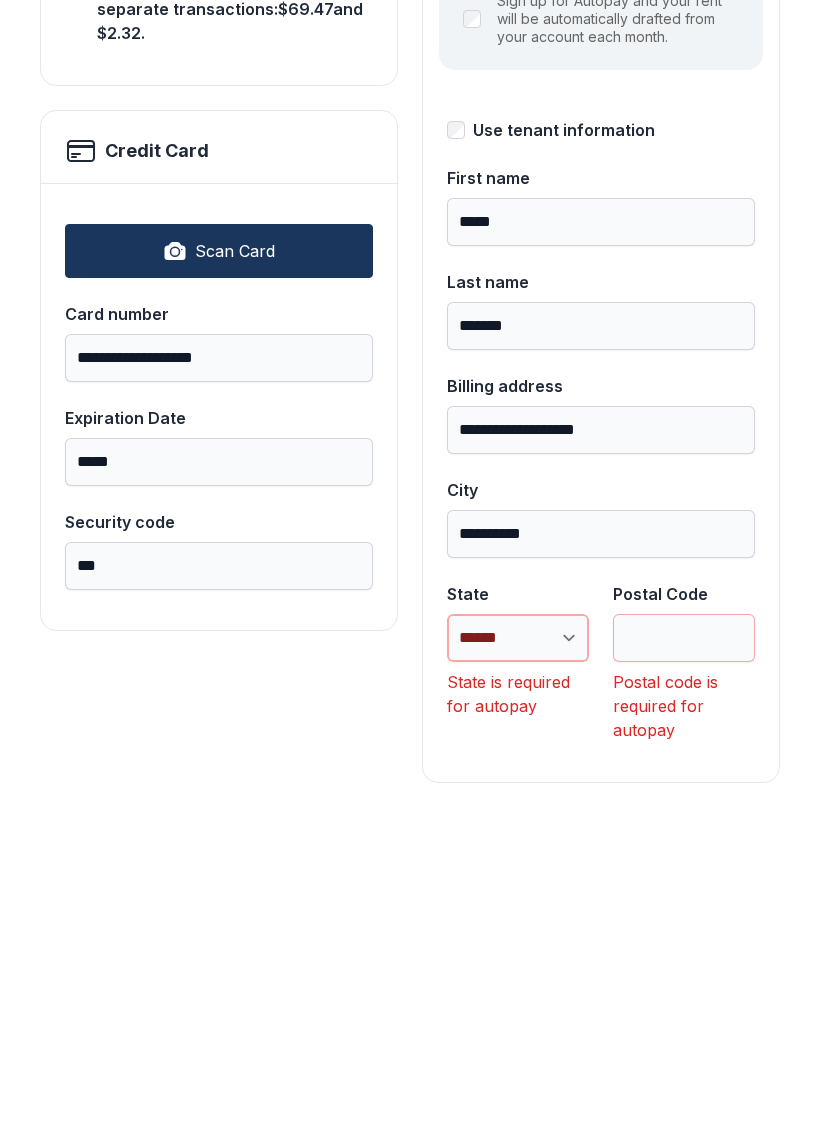 click on "**********" at bounding box center [518, 955] 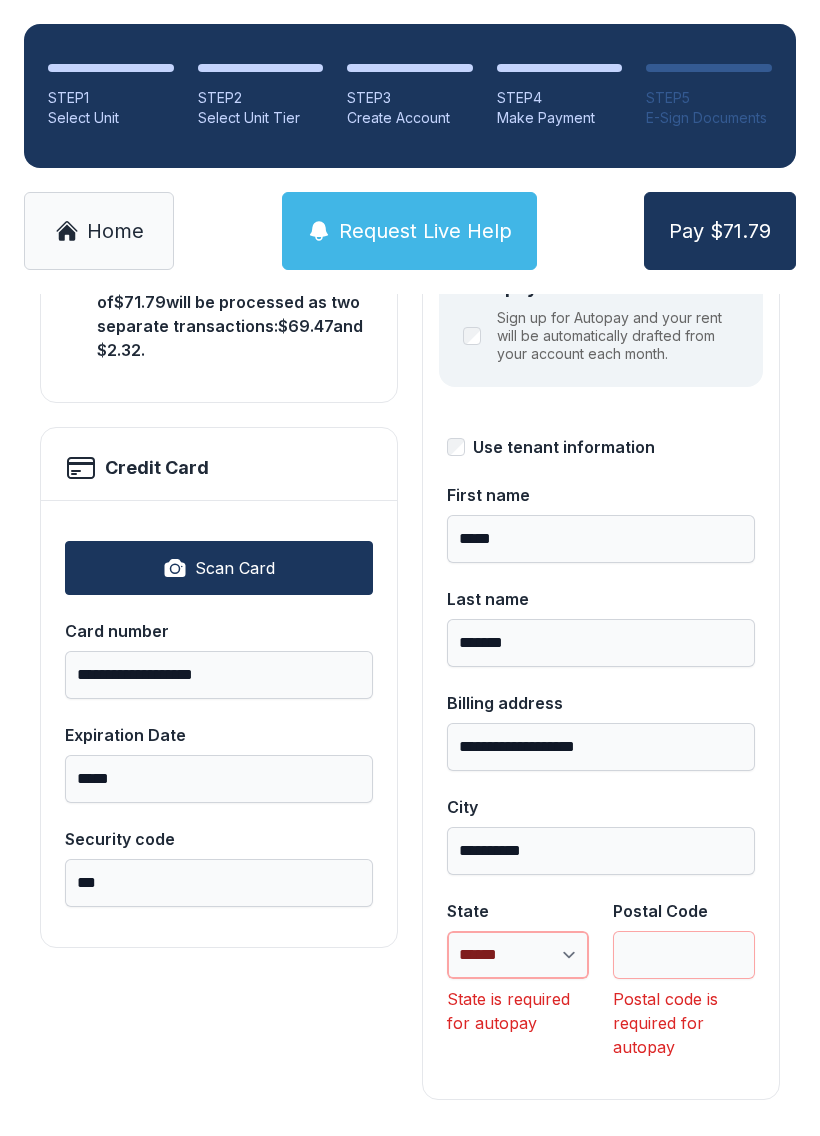 select on "**" 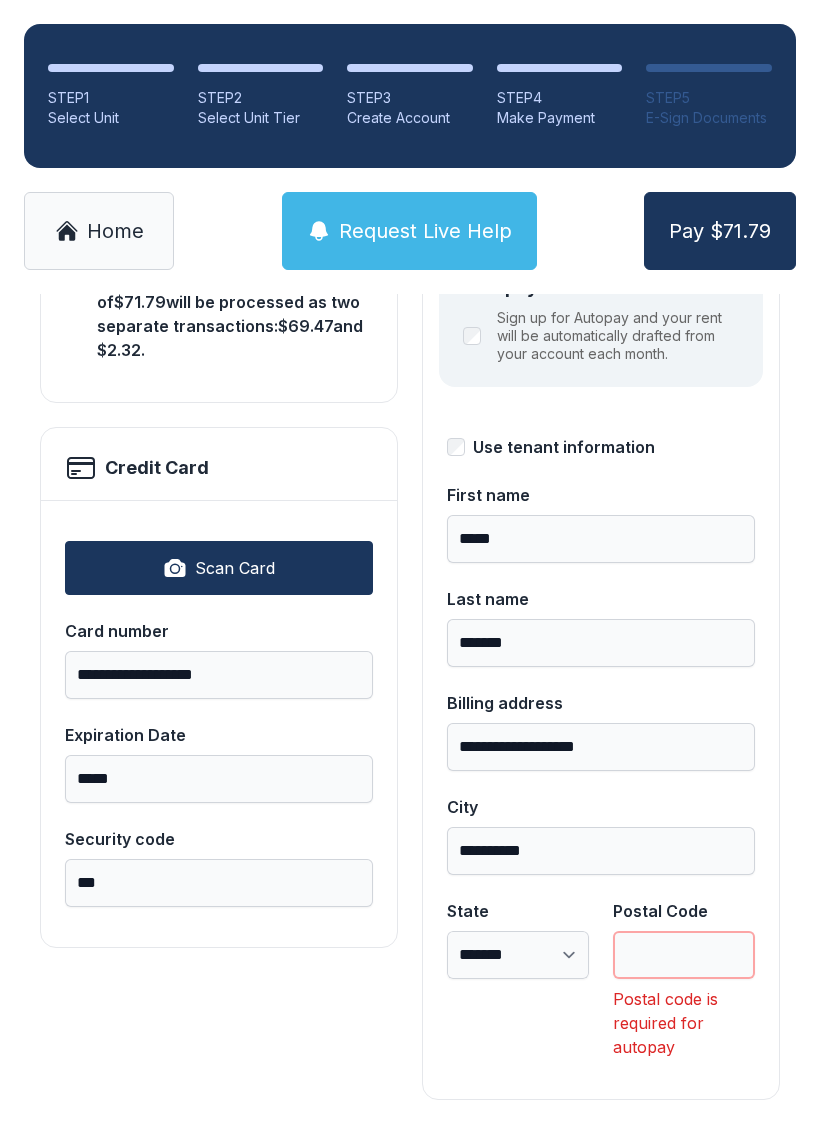 click on "Postal Code" at bounding box center (684, 955) 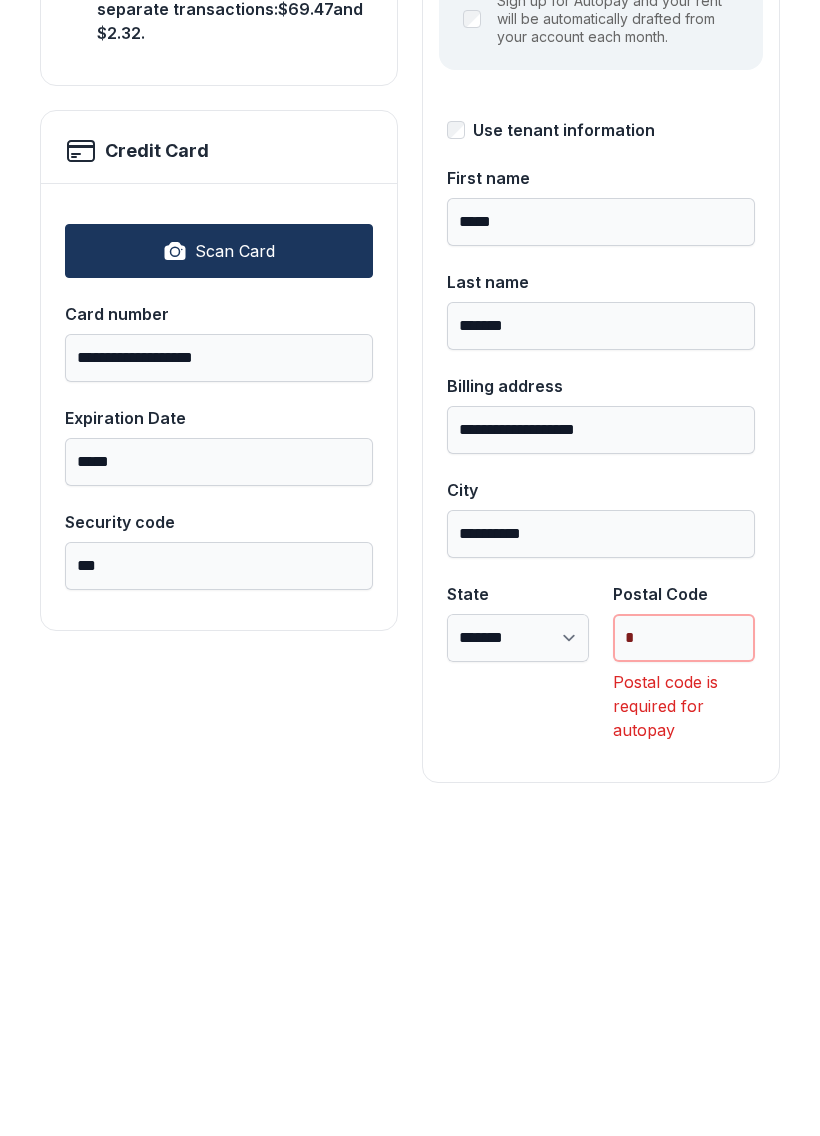 scroll, scrollTop: 218, scrollLeft: 0, axis: vertical 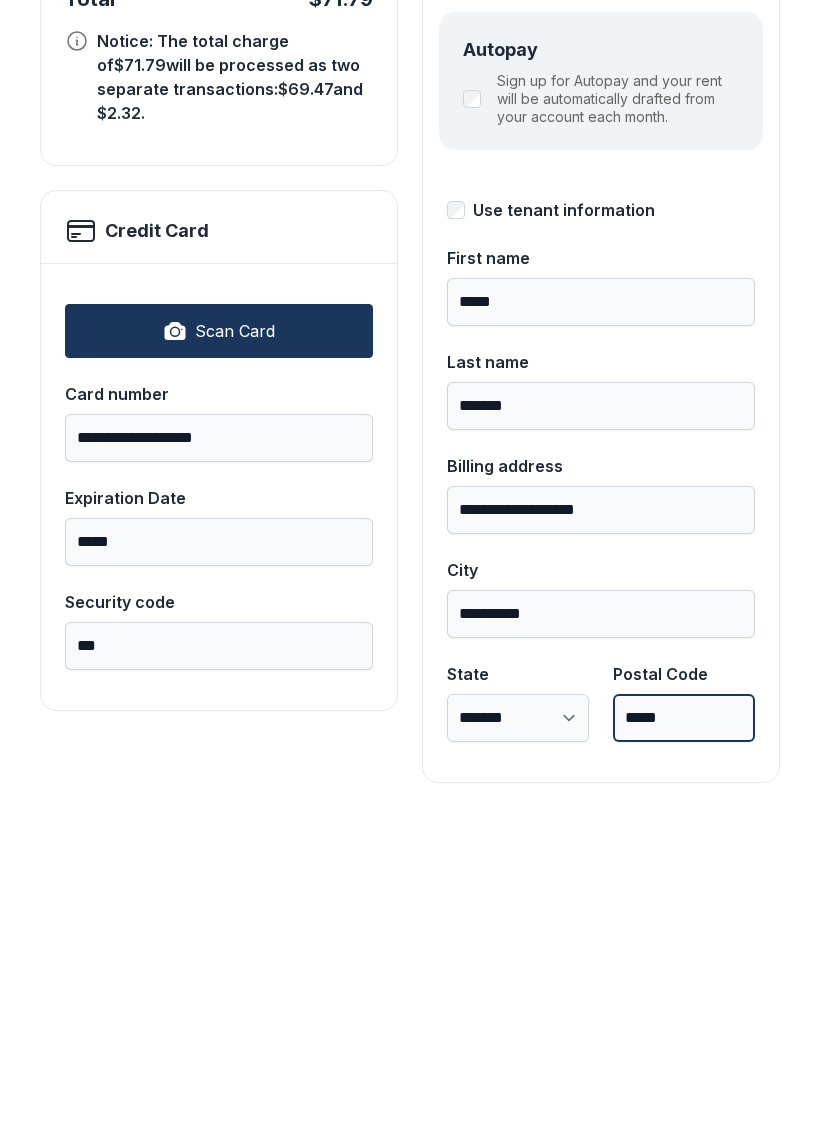 type on "*****" 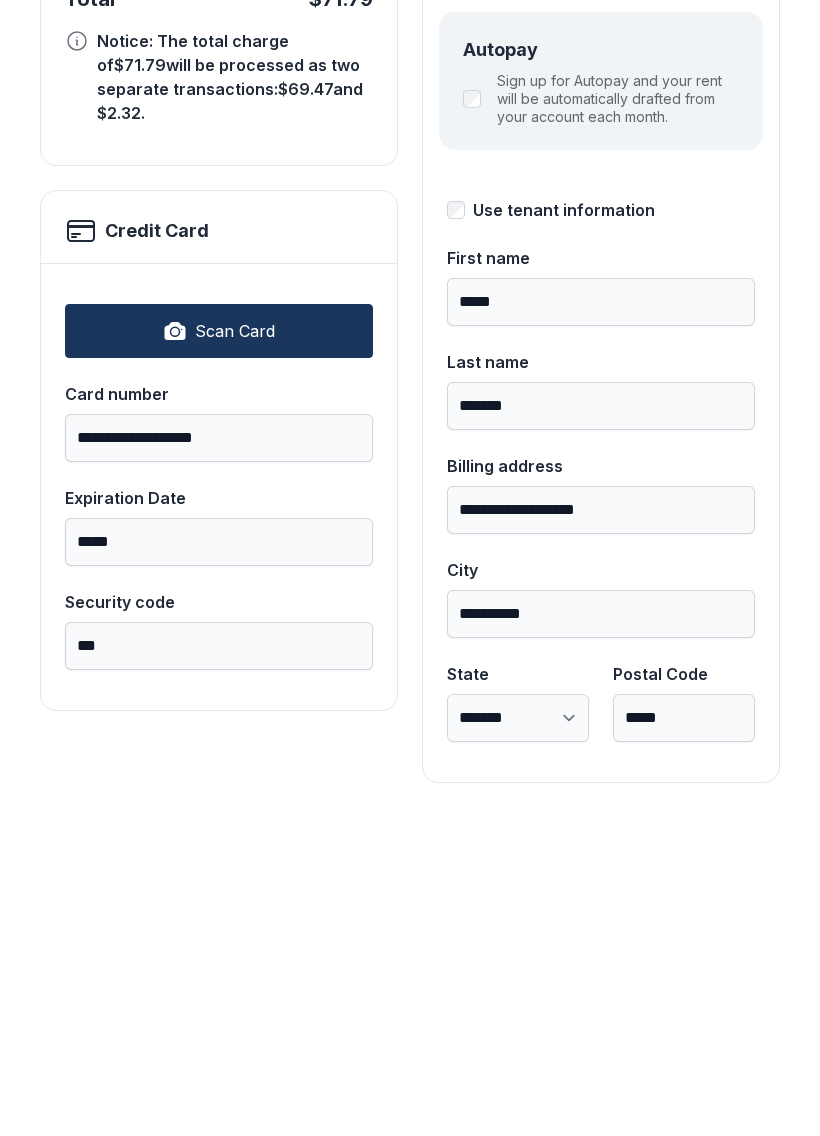 click on "**********" at bounding box center (410, 628) 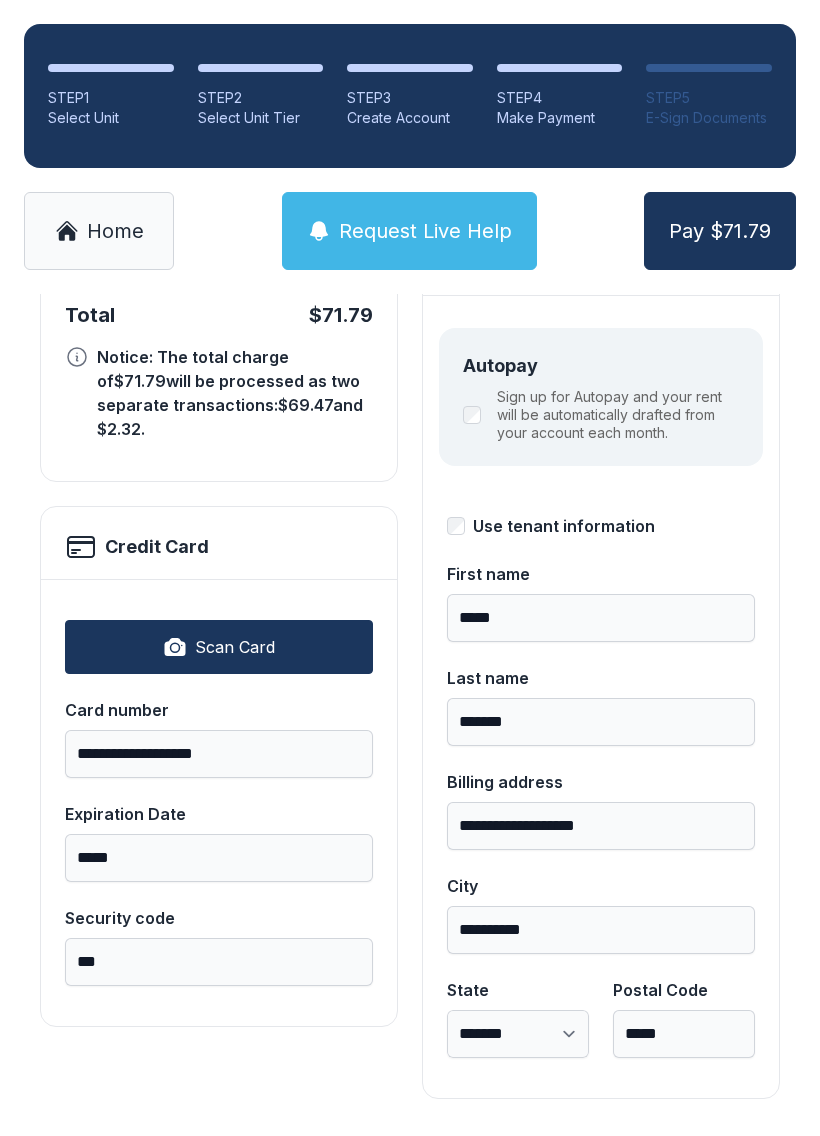 scroll, scrollTop: 218, scrollLeft: 0, axis: vertical 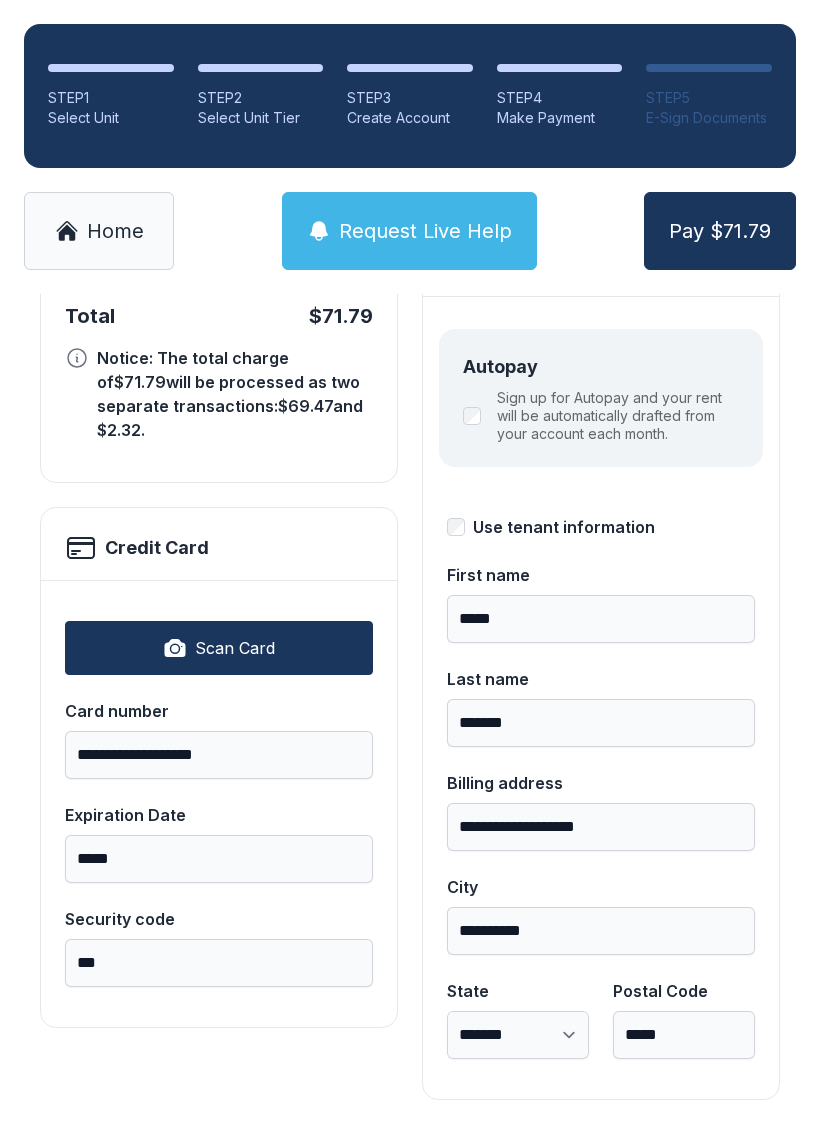click on "Pay $71.79" at bounding box center (720, 231) 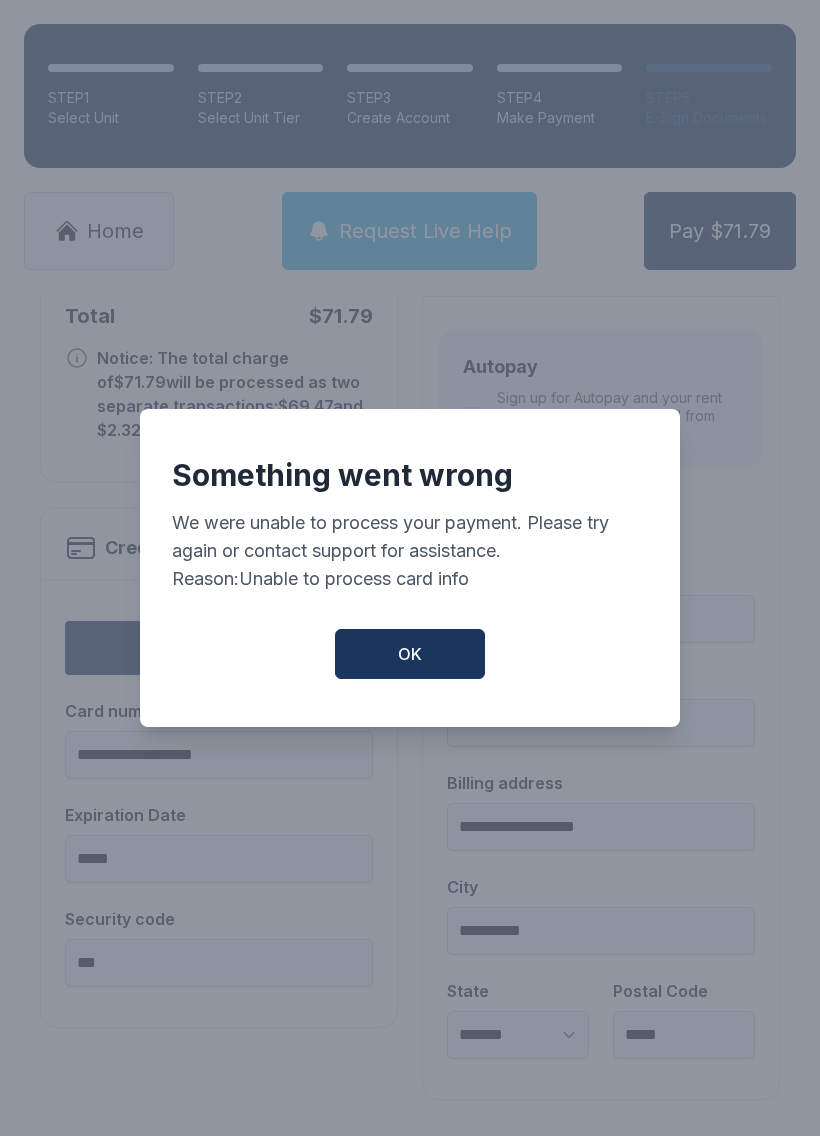 click on "OK" at bounding box center (410, 654) 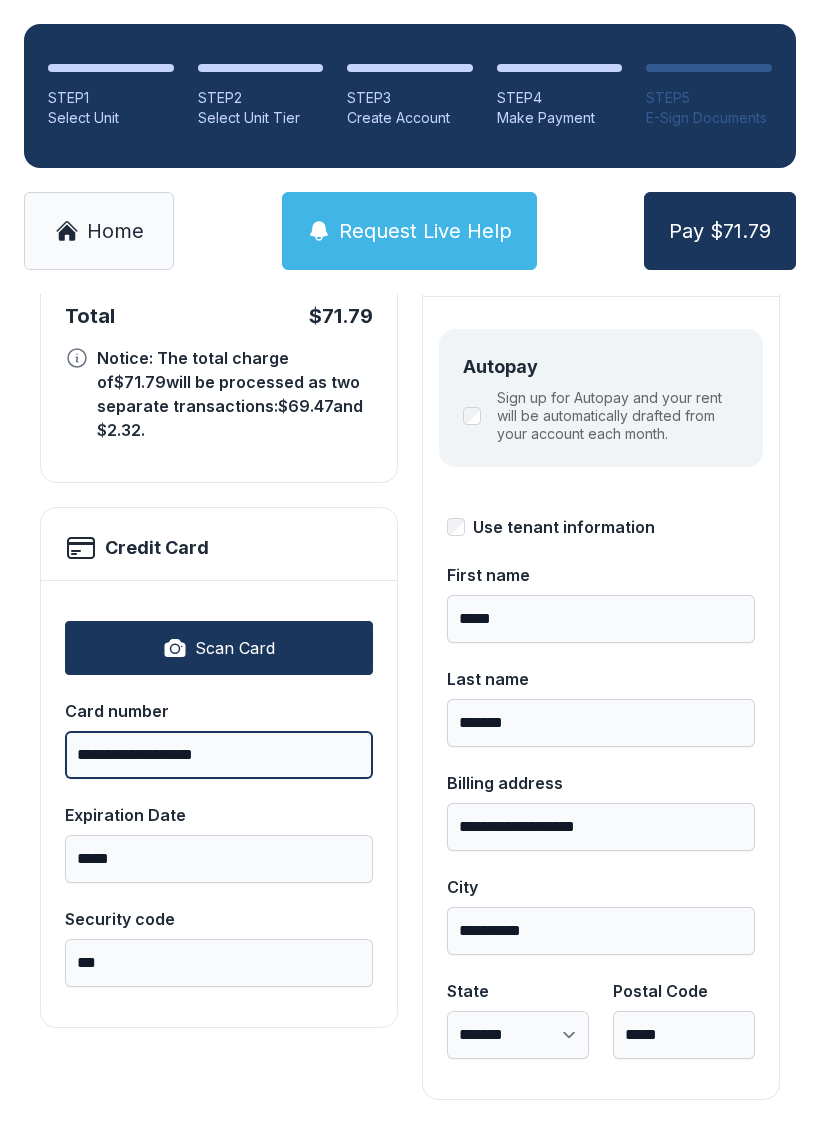 click on "**********" at bounding box center [219, 755] 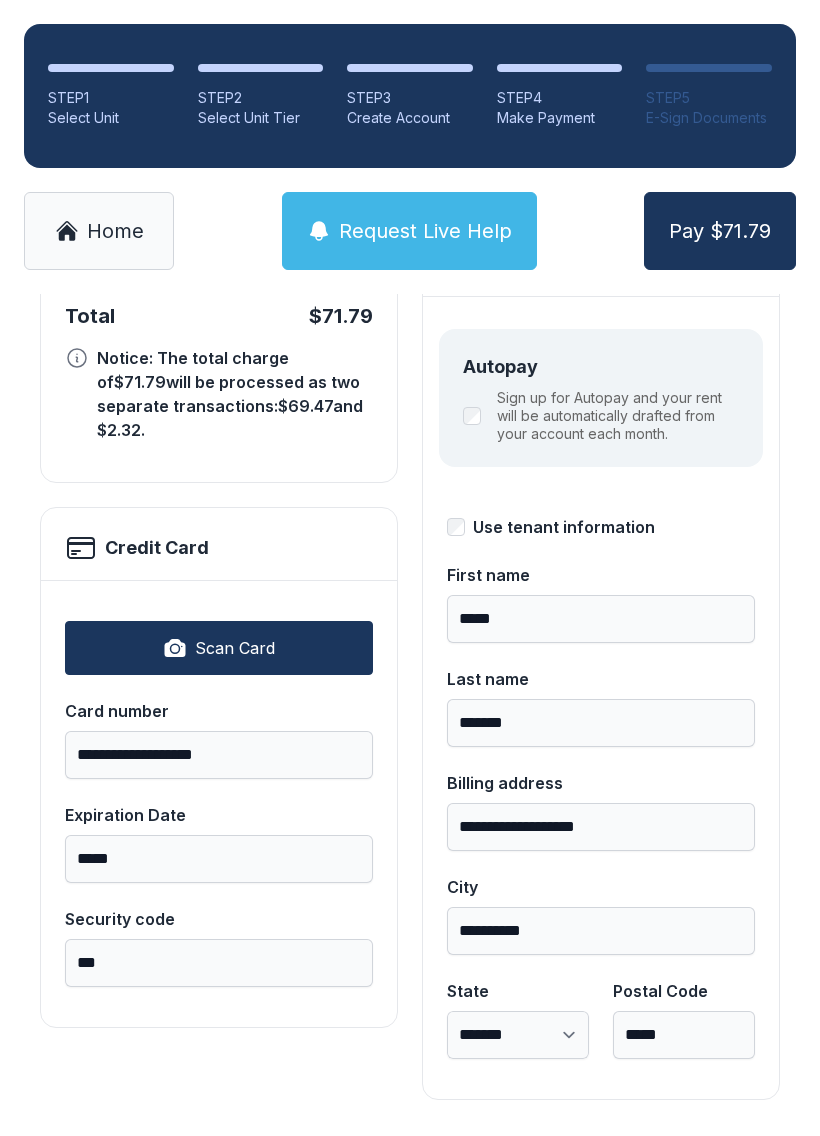 click on "Card number" at bounding box center [219, 711] 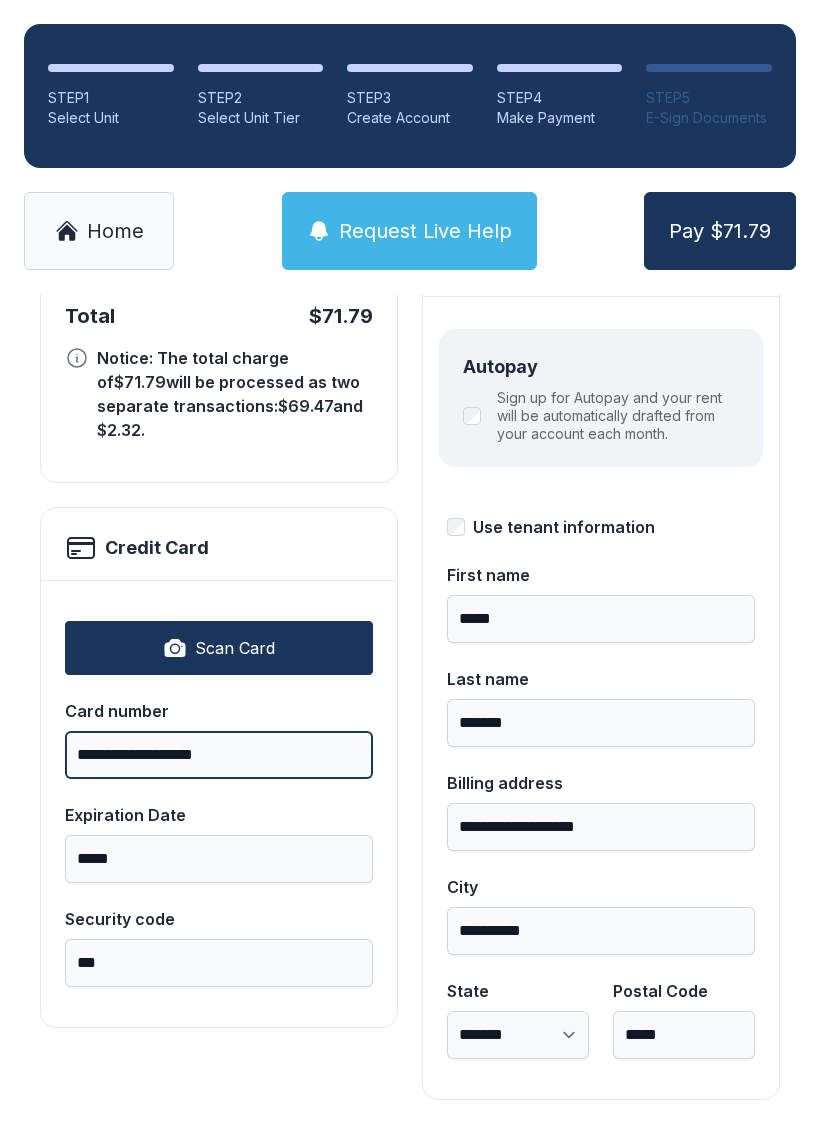 click on "**********" at bounding box center [219, 755] 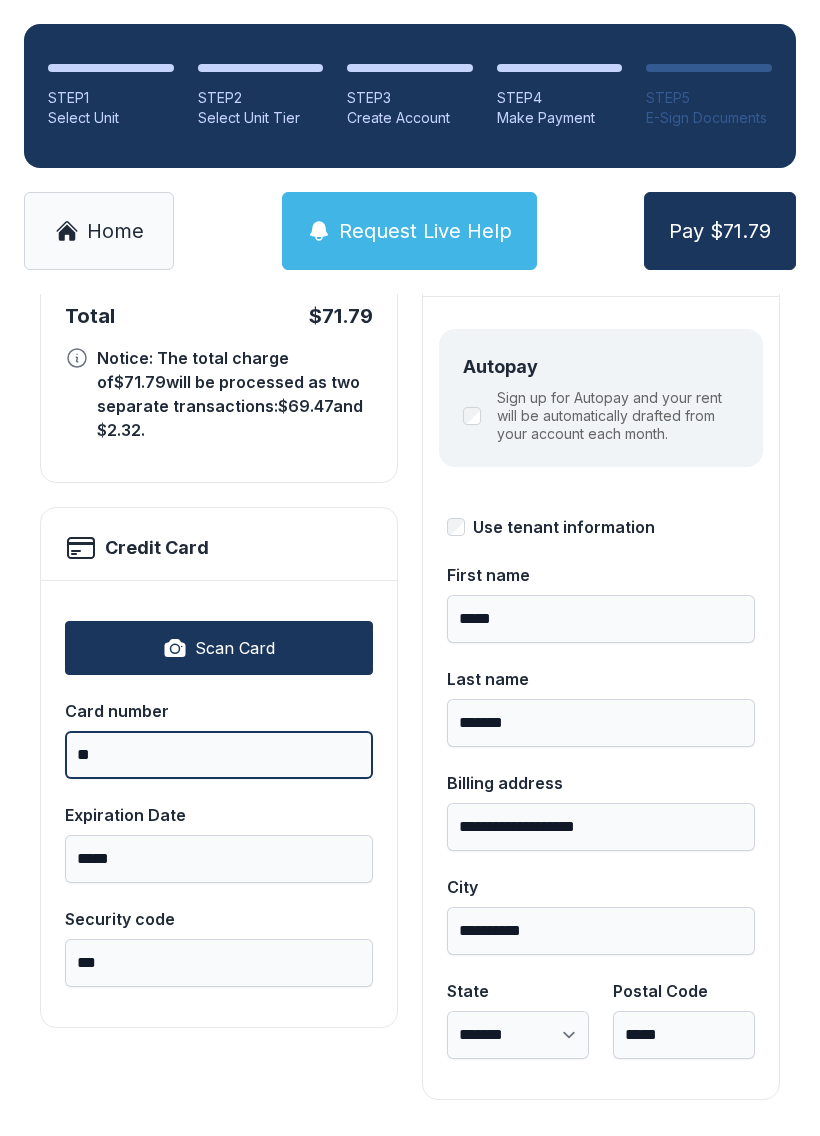 type on "*" 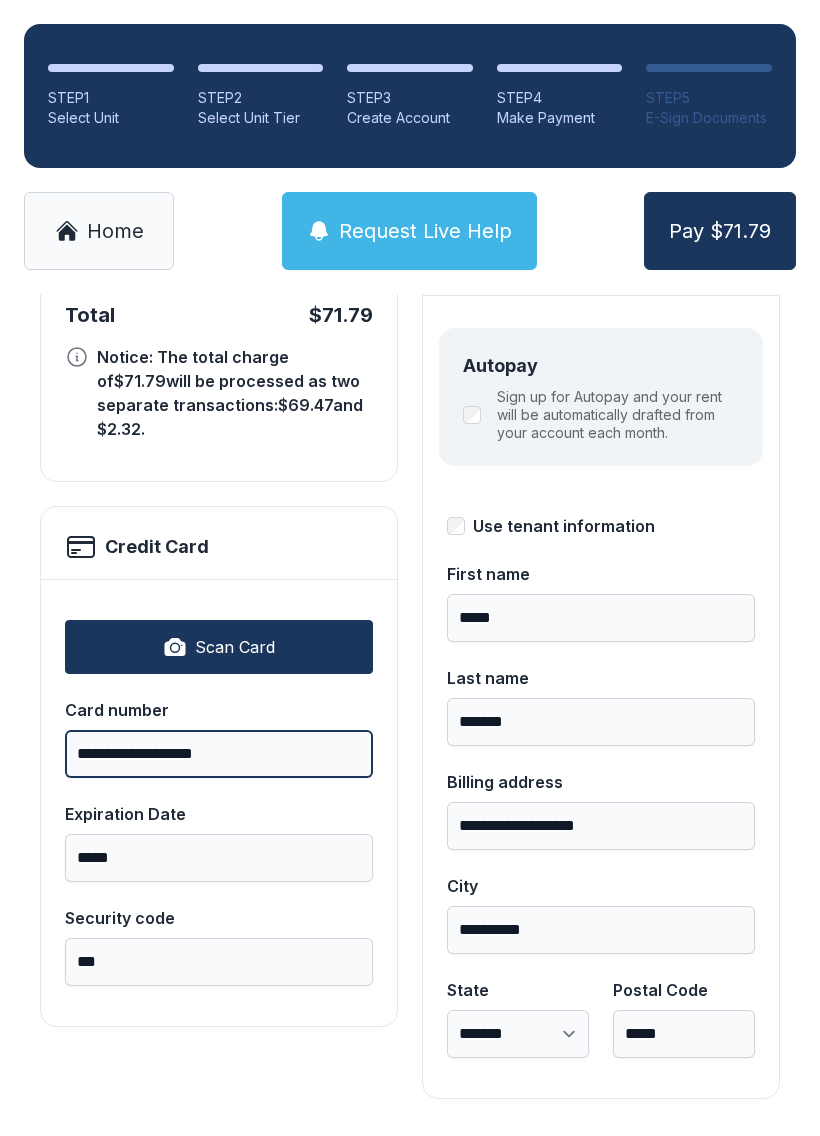 scroll, scrollTop: 218, scrollLeft: 0, axis: vertical 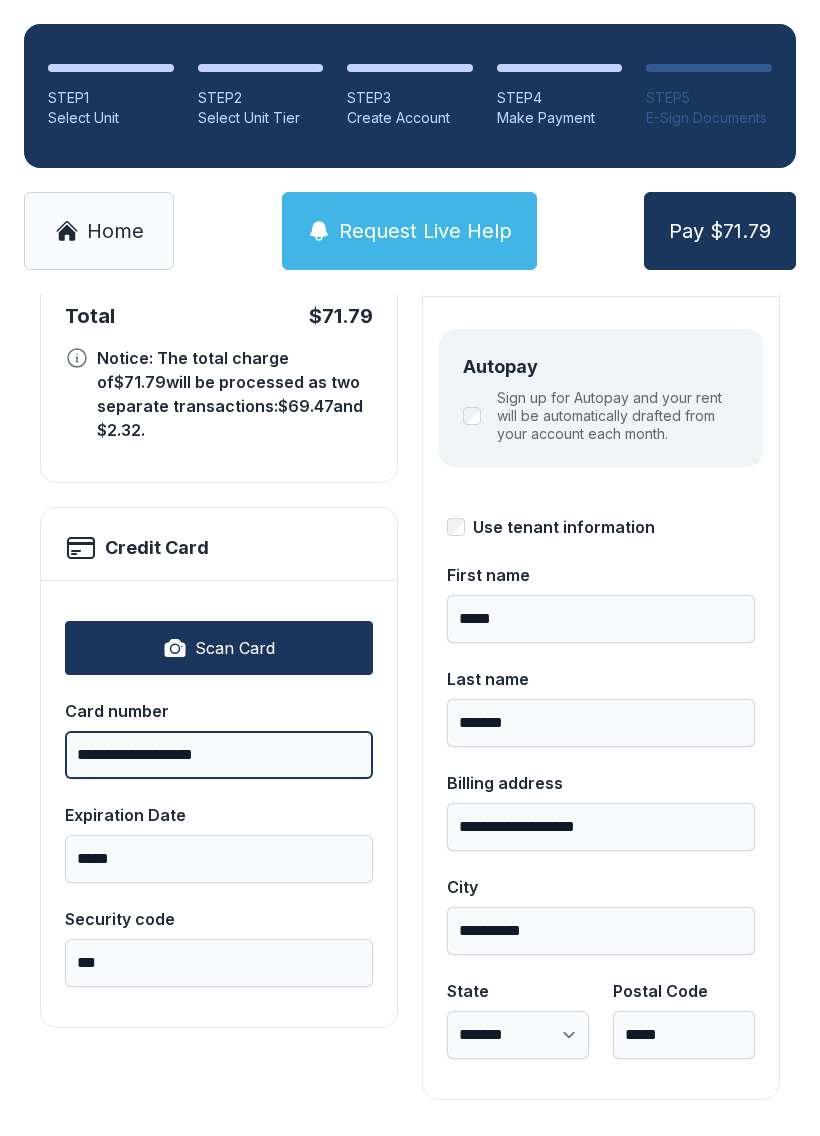 type on "**********" 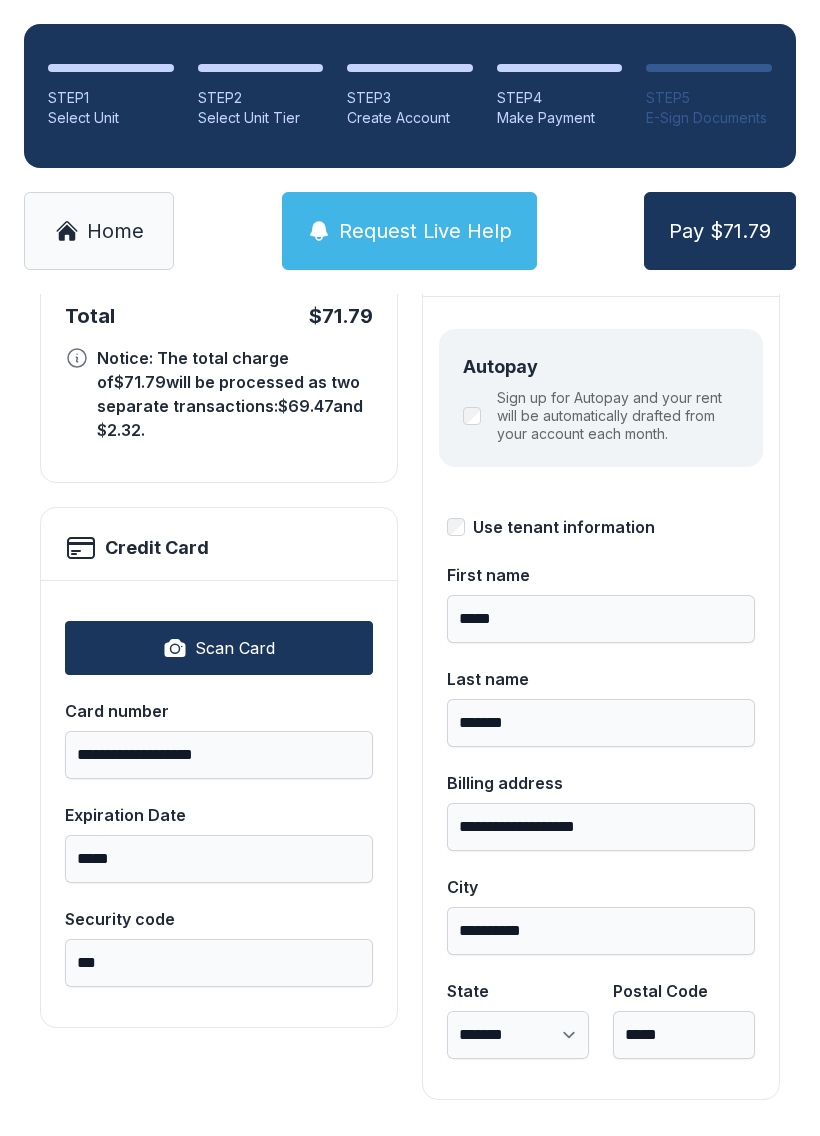 click on "Pay $71.79" at bounding box center (720, 231) 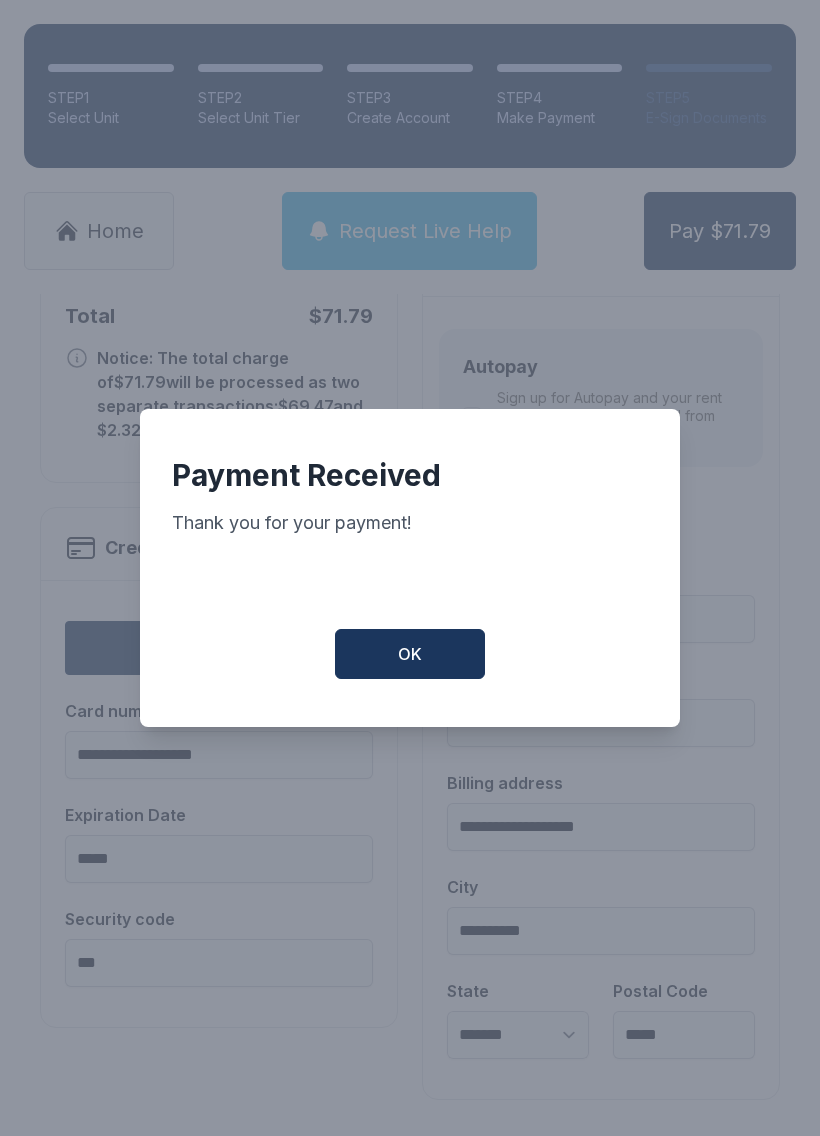 click on "OK" at bounding box center [410, 654] 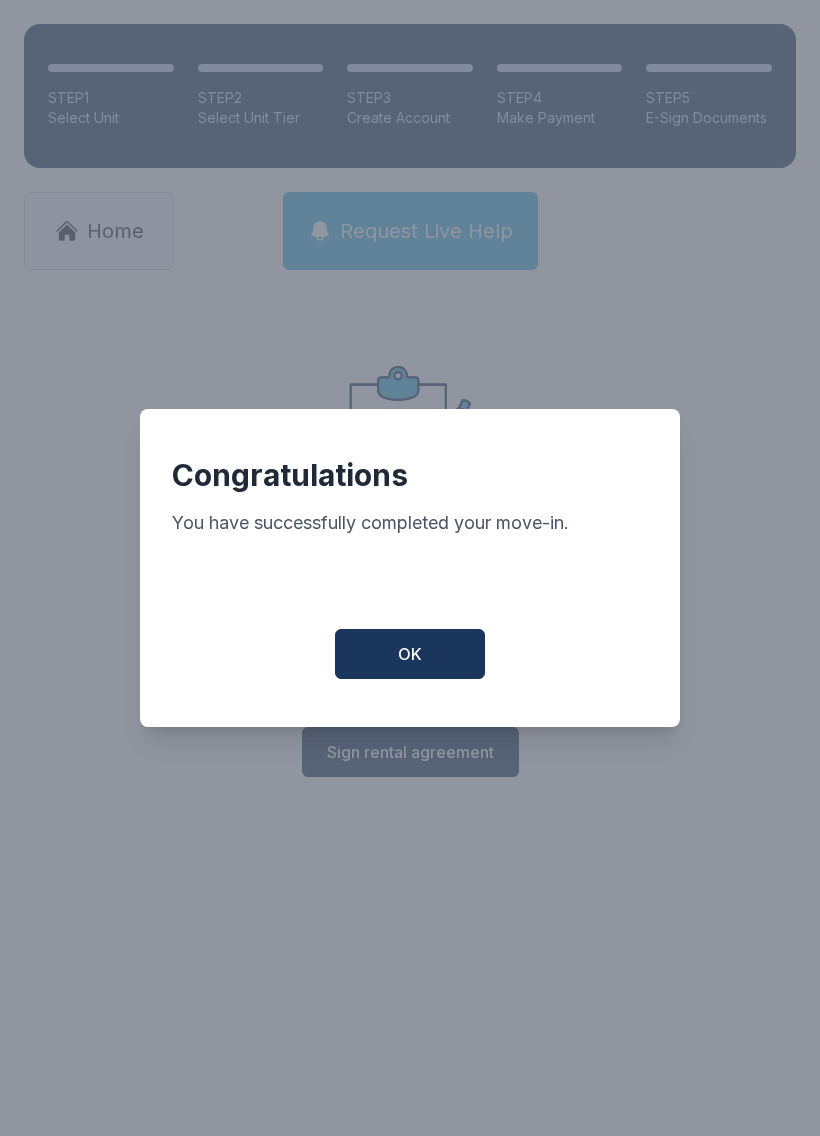 click on "OK" at bounding box center (410, 654) 